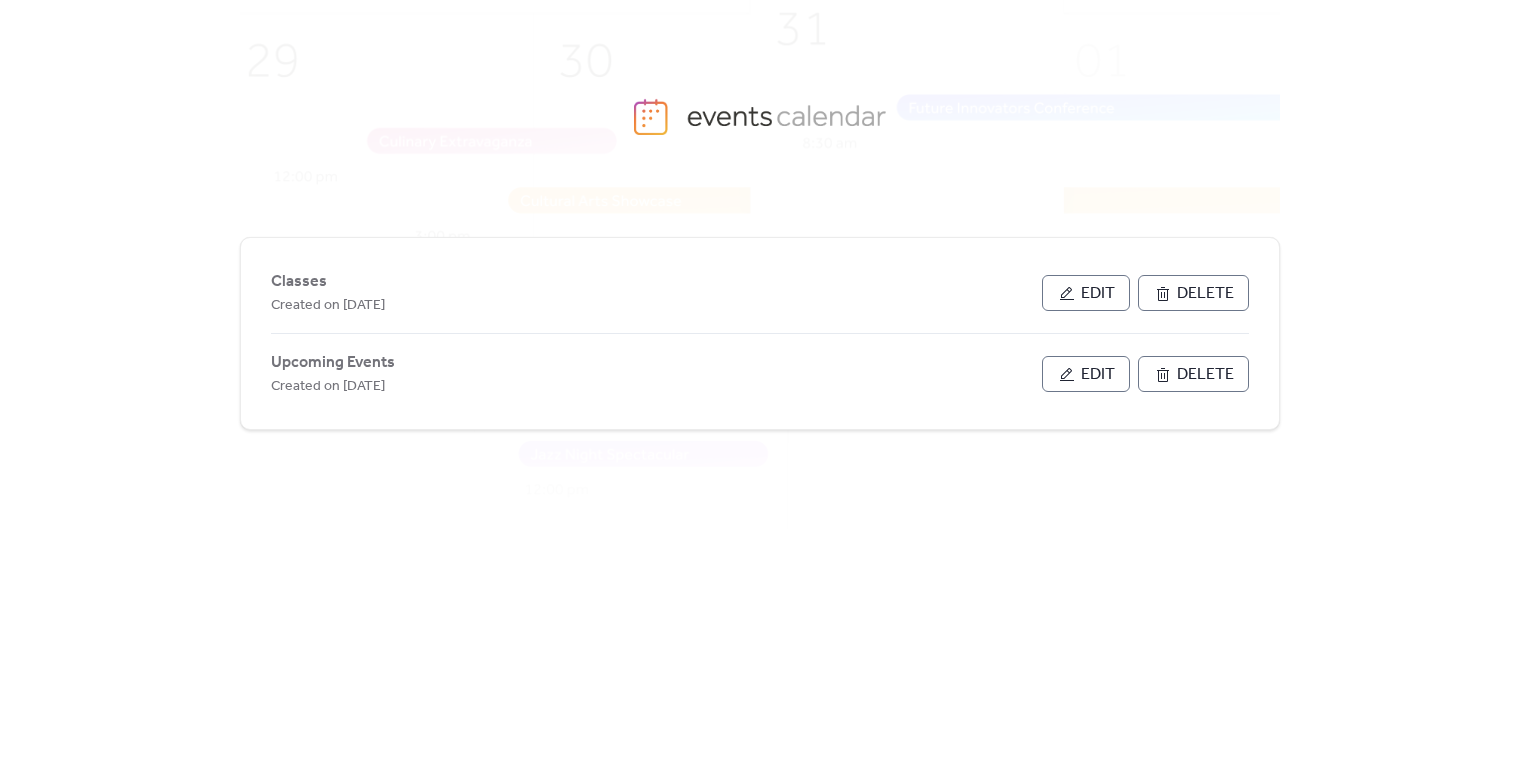 scroll, scrollTop: 0, scrollLeft: 0, axis: both 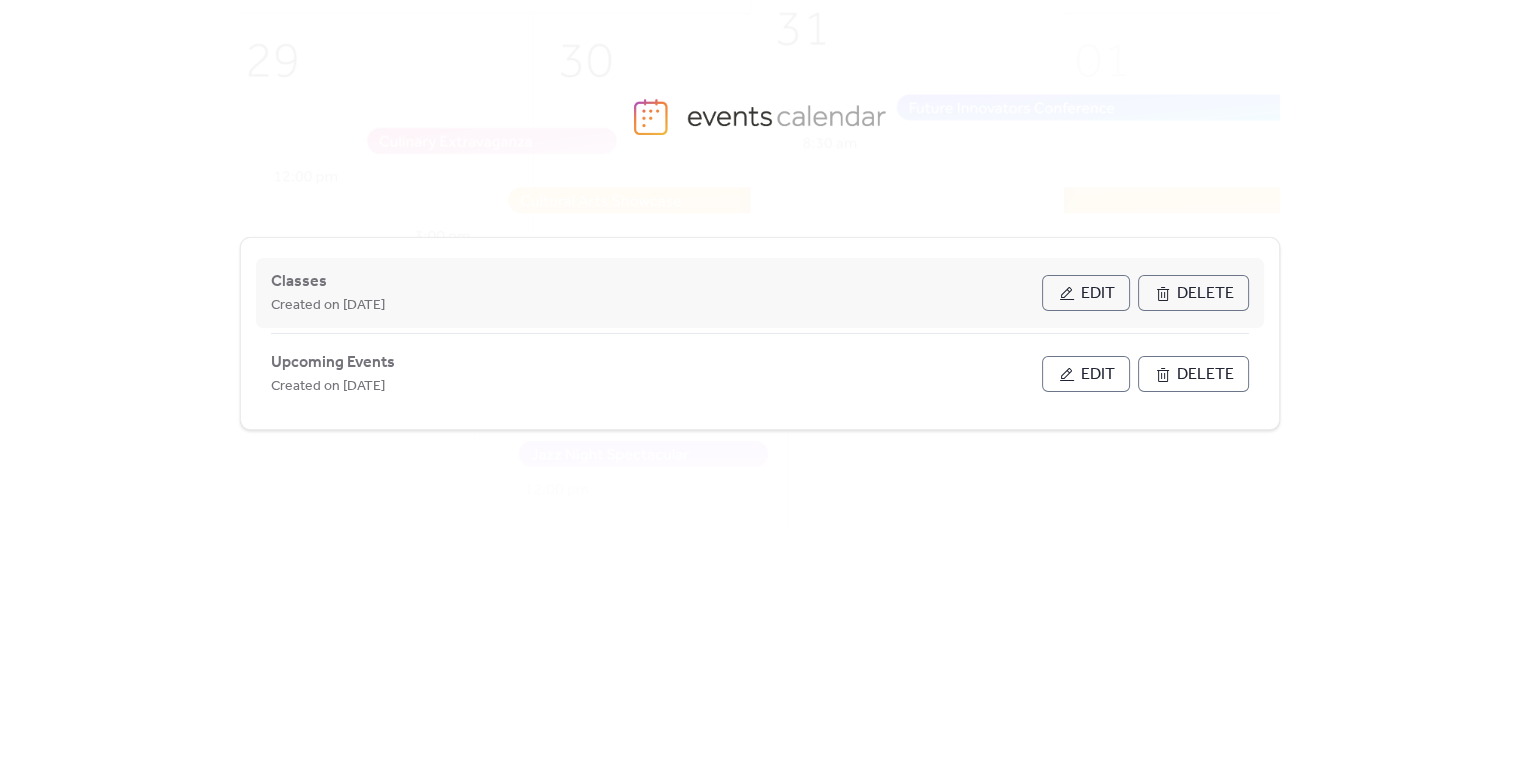 click on "Edit" at bounding box center [1098, 294] 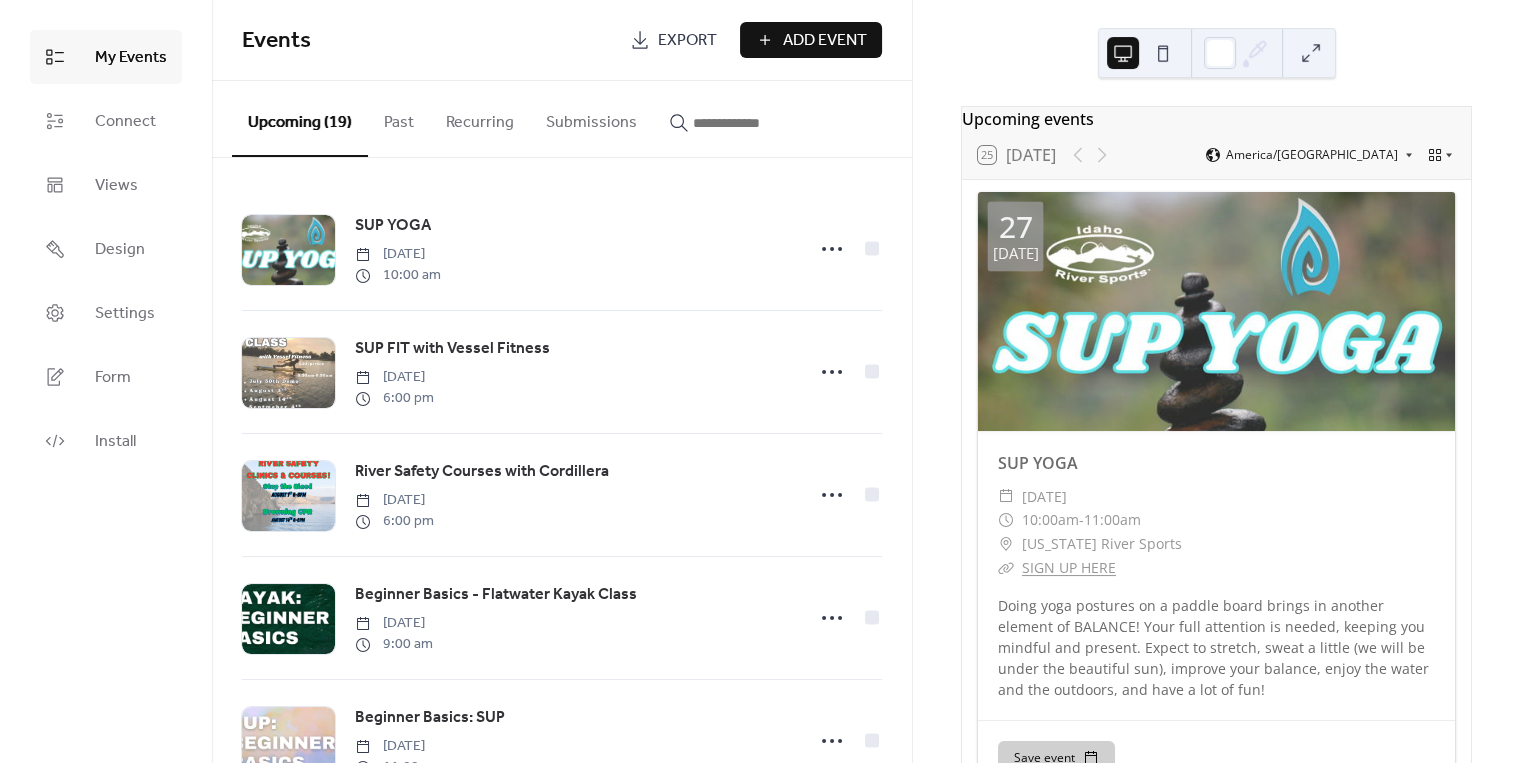 click on "Add Event" at bounding box center [825, 41] 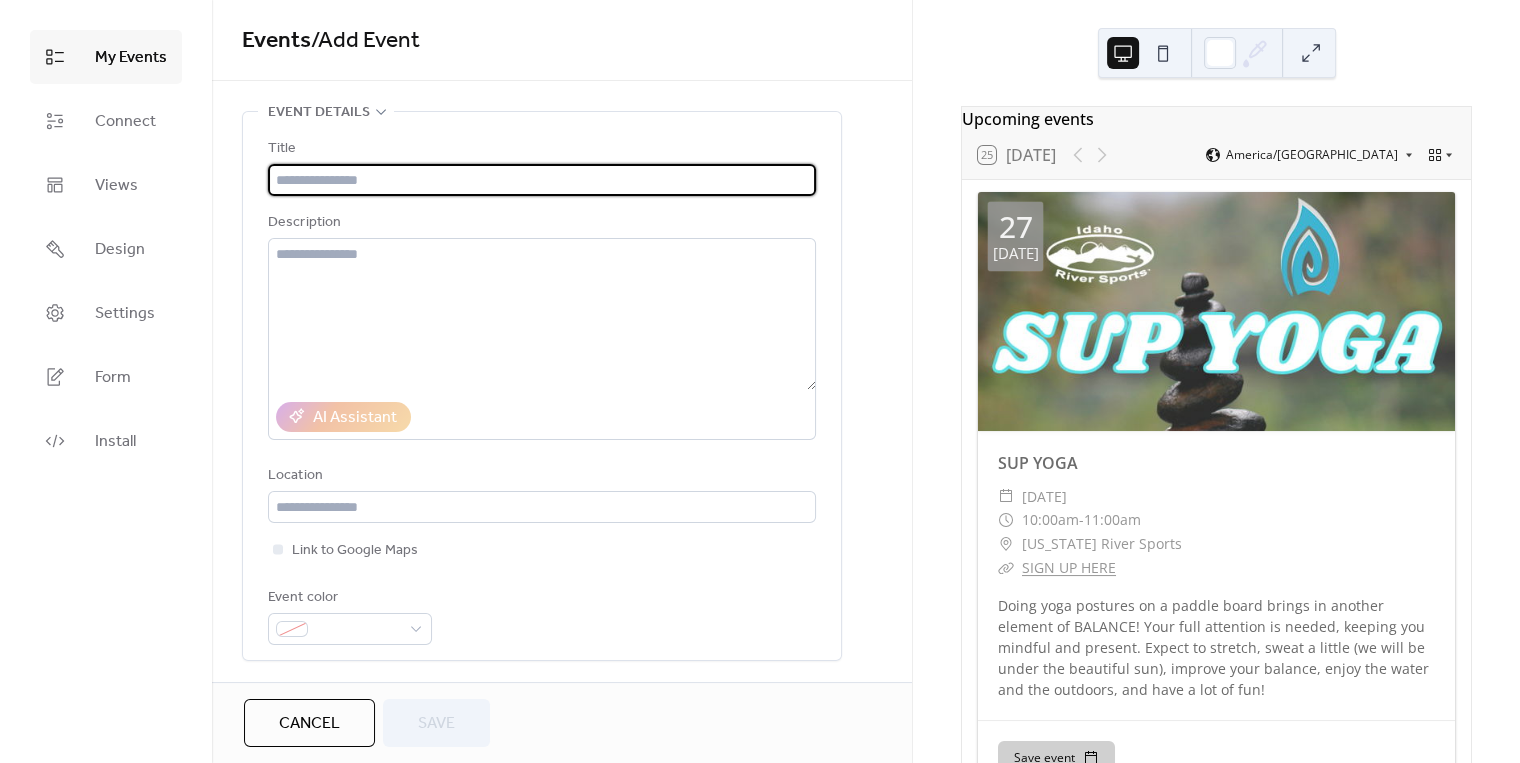 type on "*" 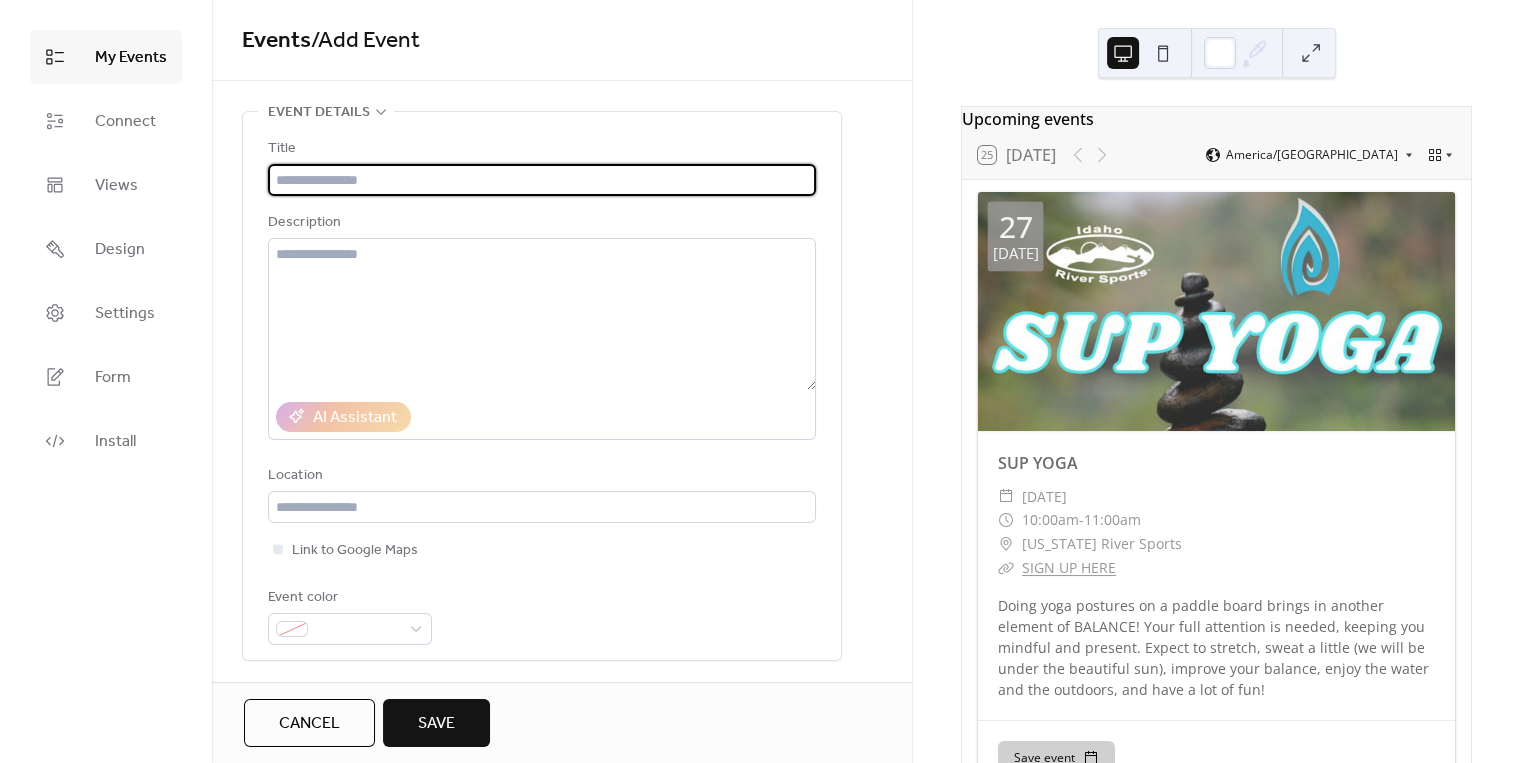 type on "*" 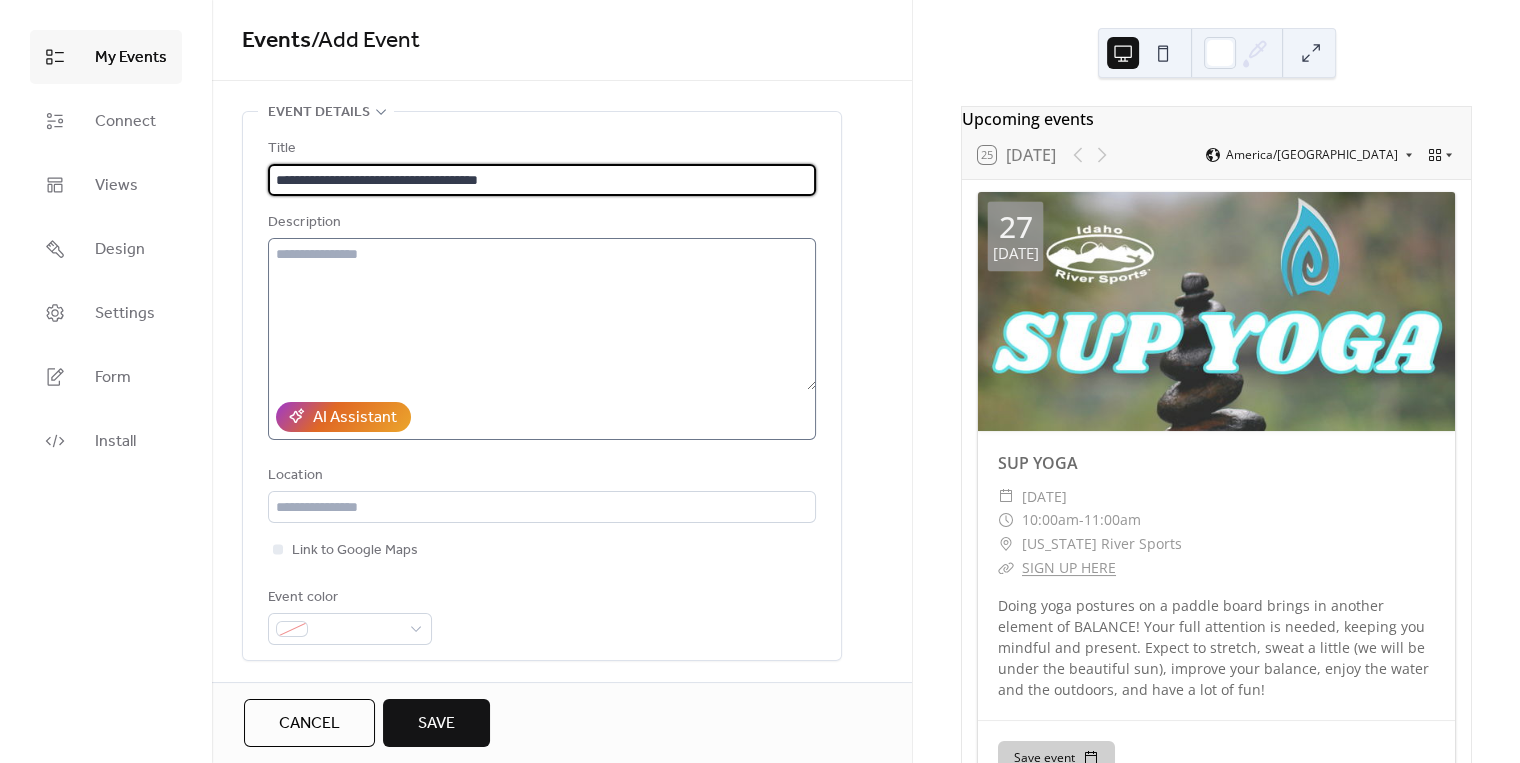 type on "**********" 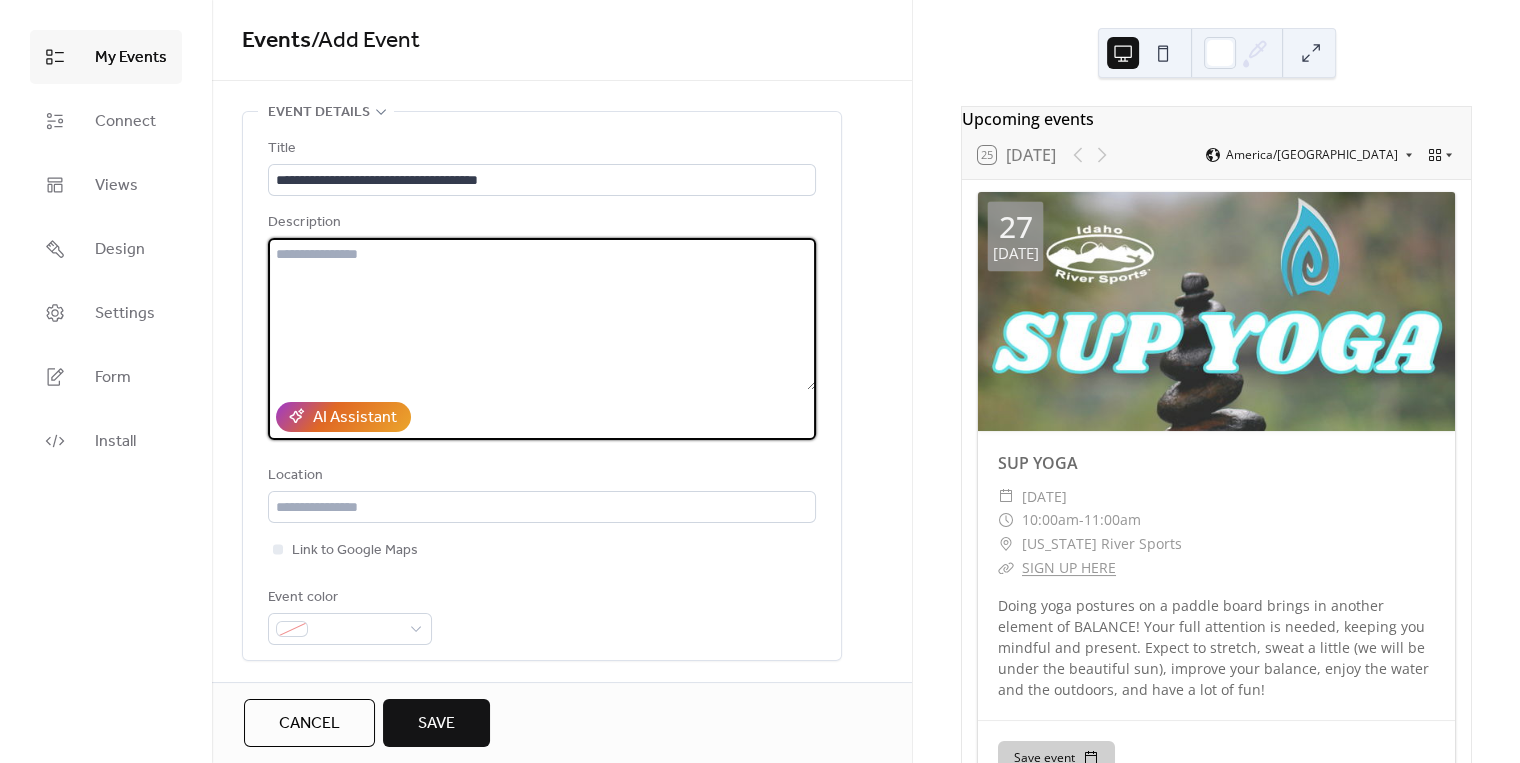 click at bounding box center [542, 314] 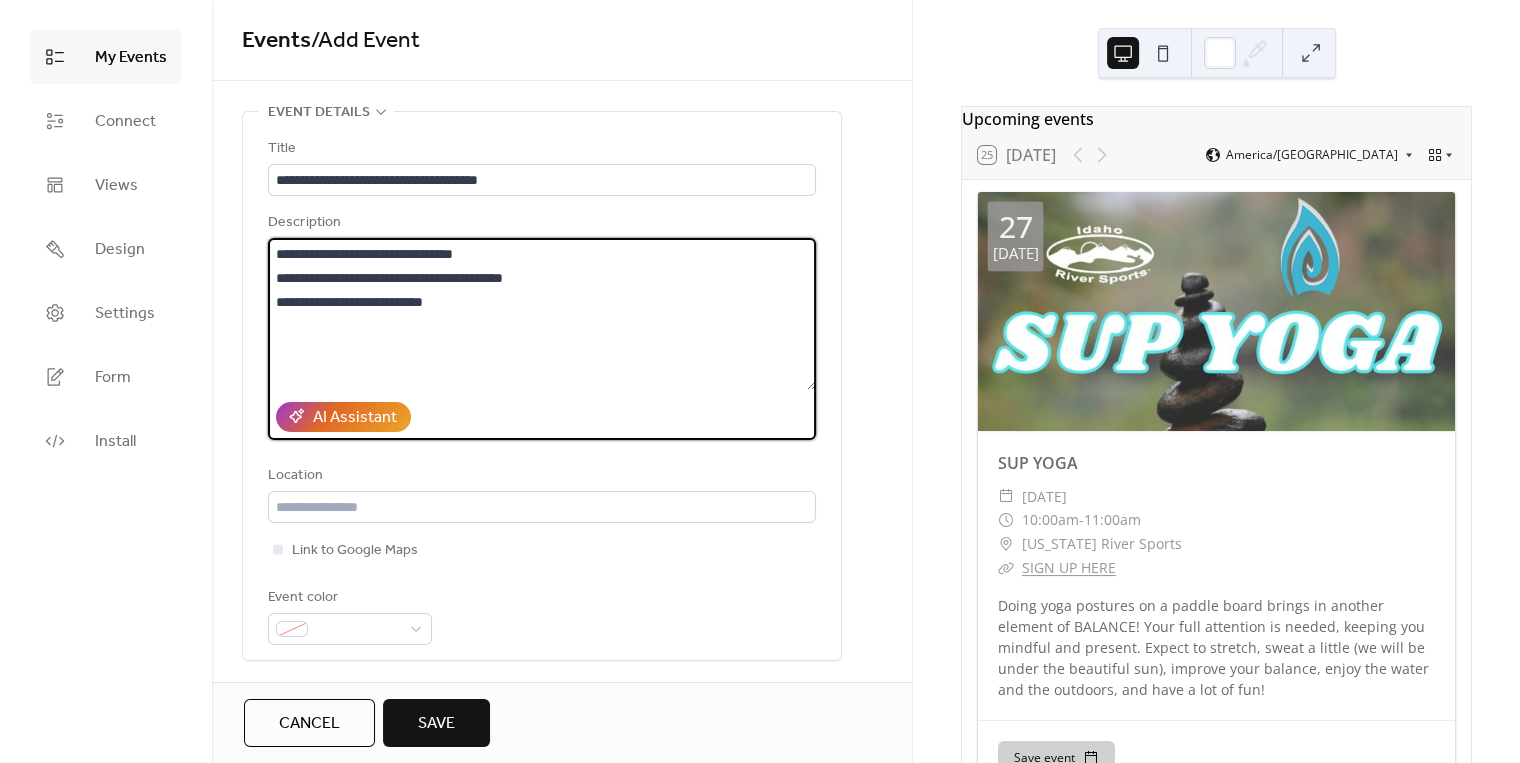 click on "**********" at bounding box center [542, 314] 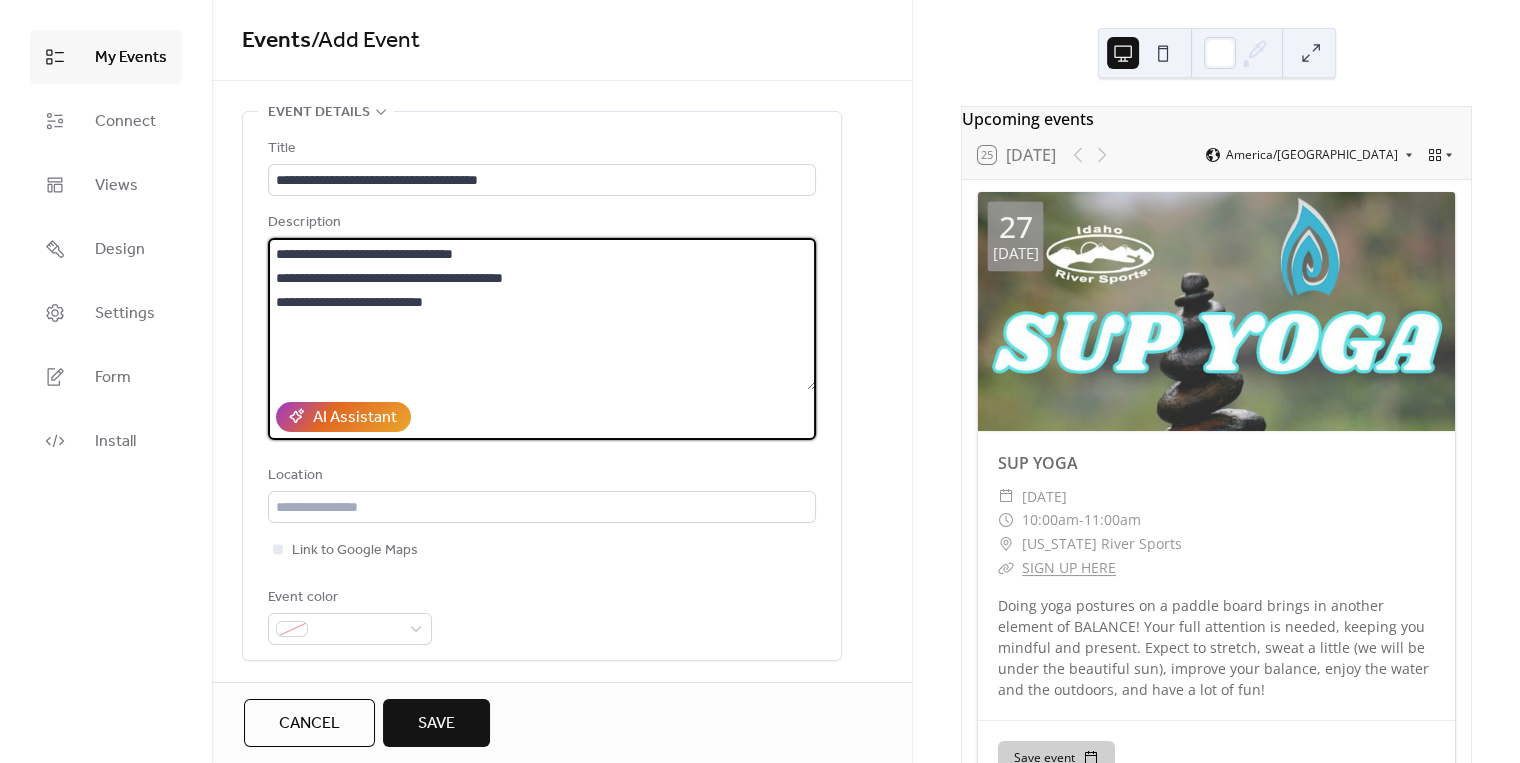click on "**********" at bounding box center [542, 314] 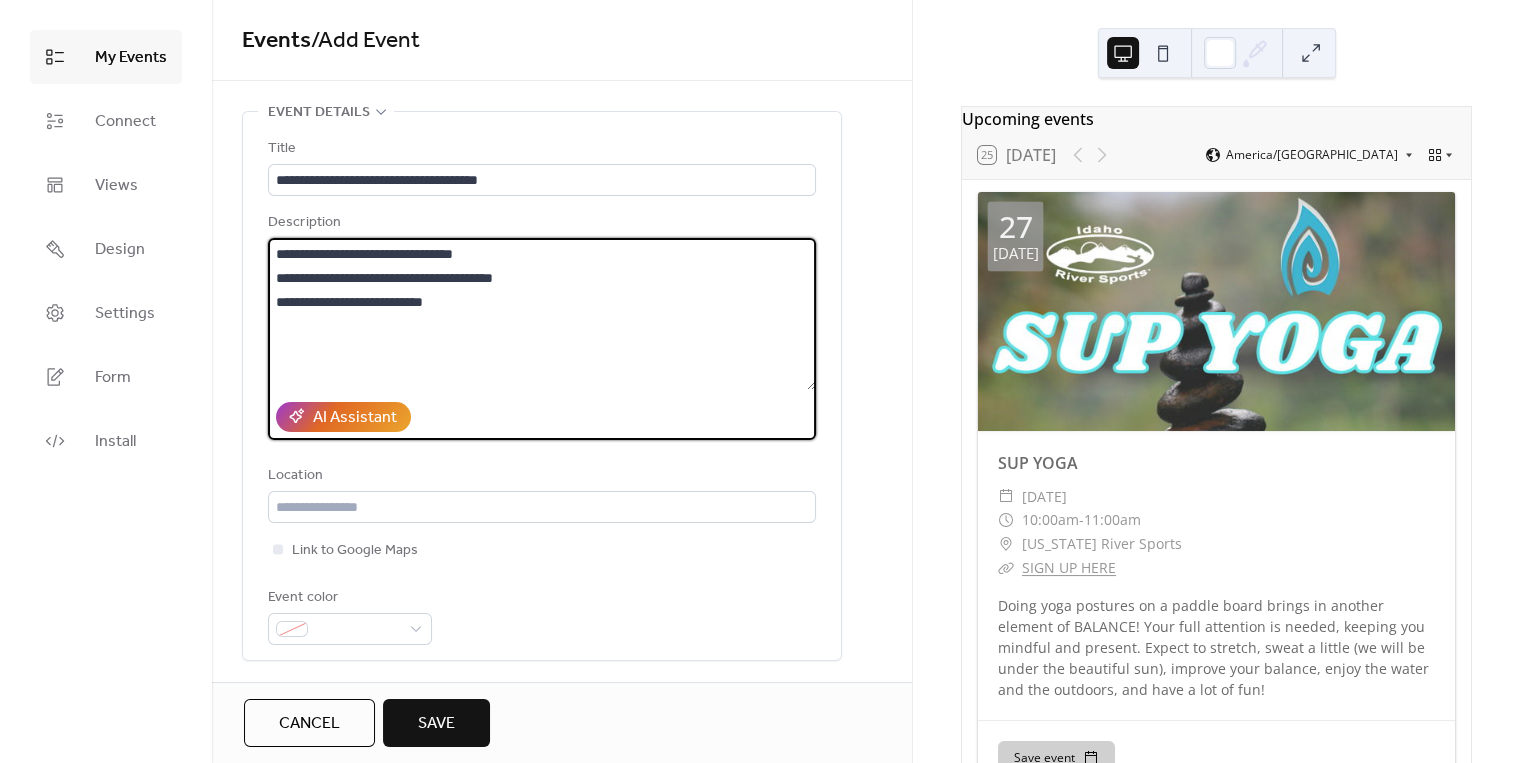 click on "**********" at bounding box center [542, 314] 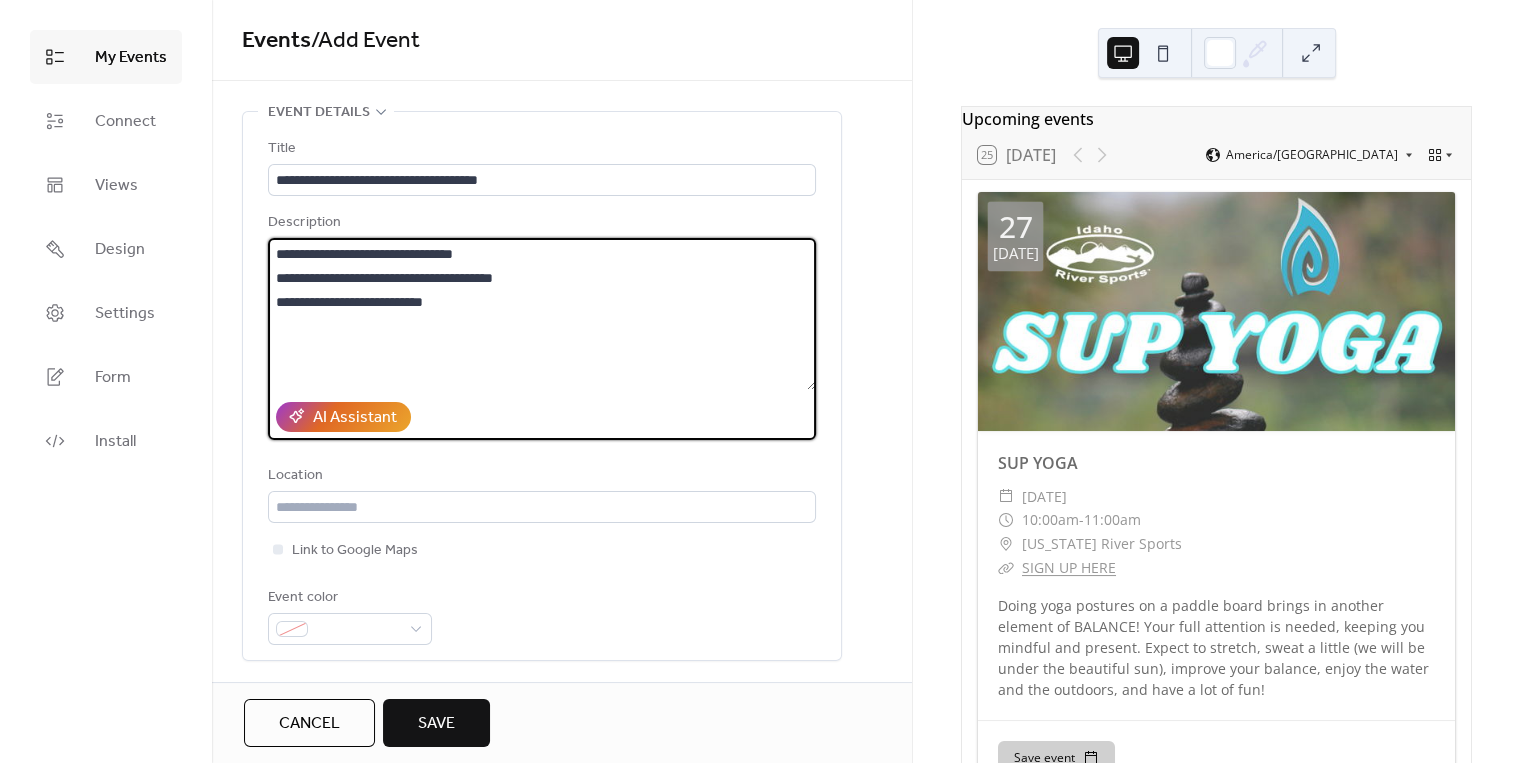 click on "**********" at bounding box center [542, 314] 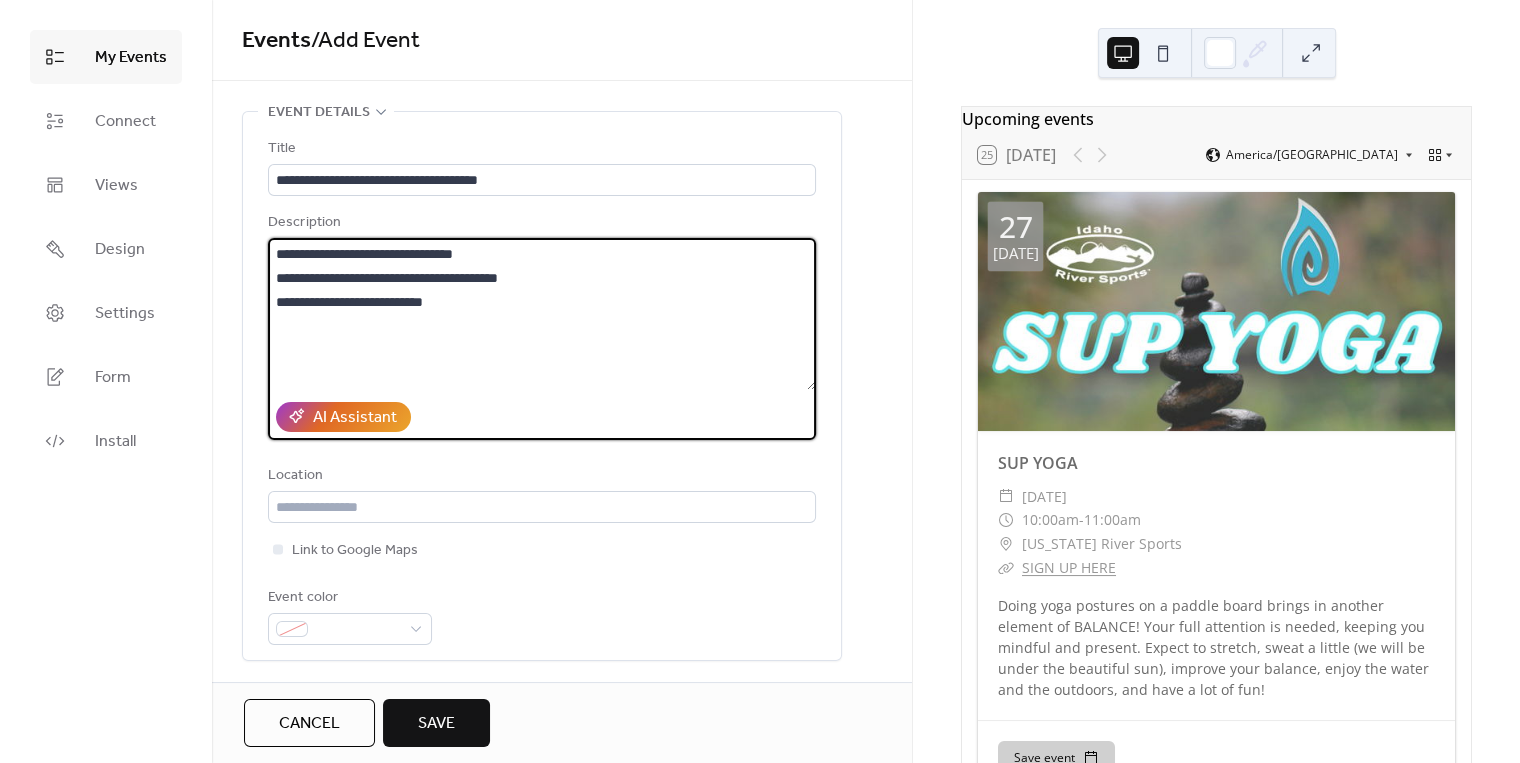 click on "**********" at bounding box center (542, 314) 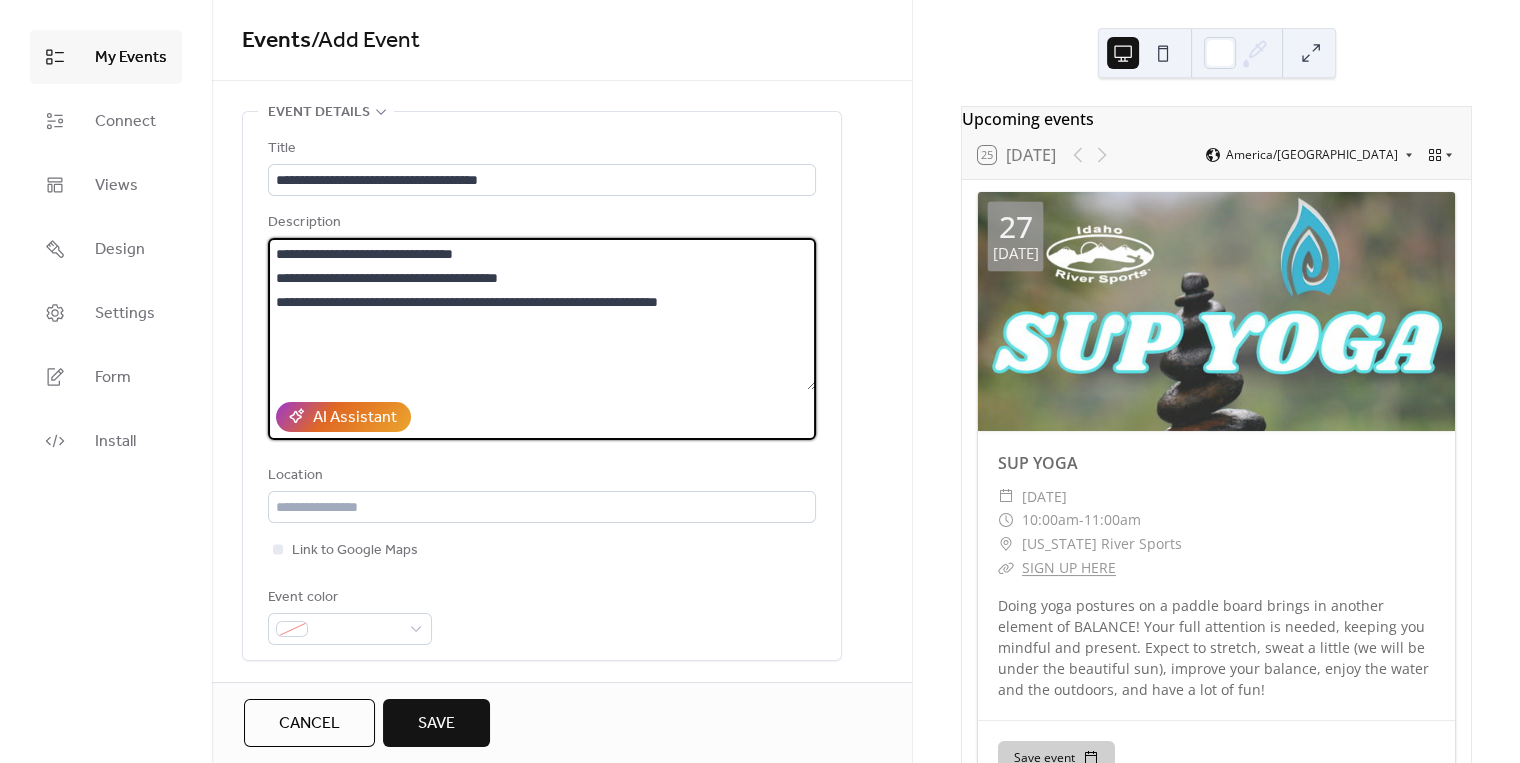 click on "**********" at bounding box center (542, 314) 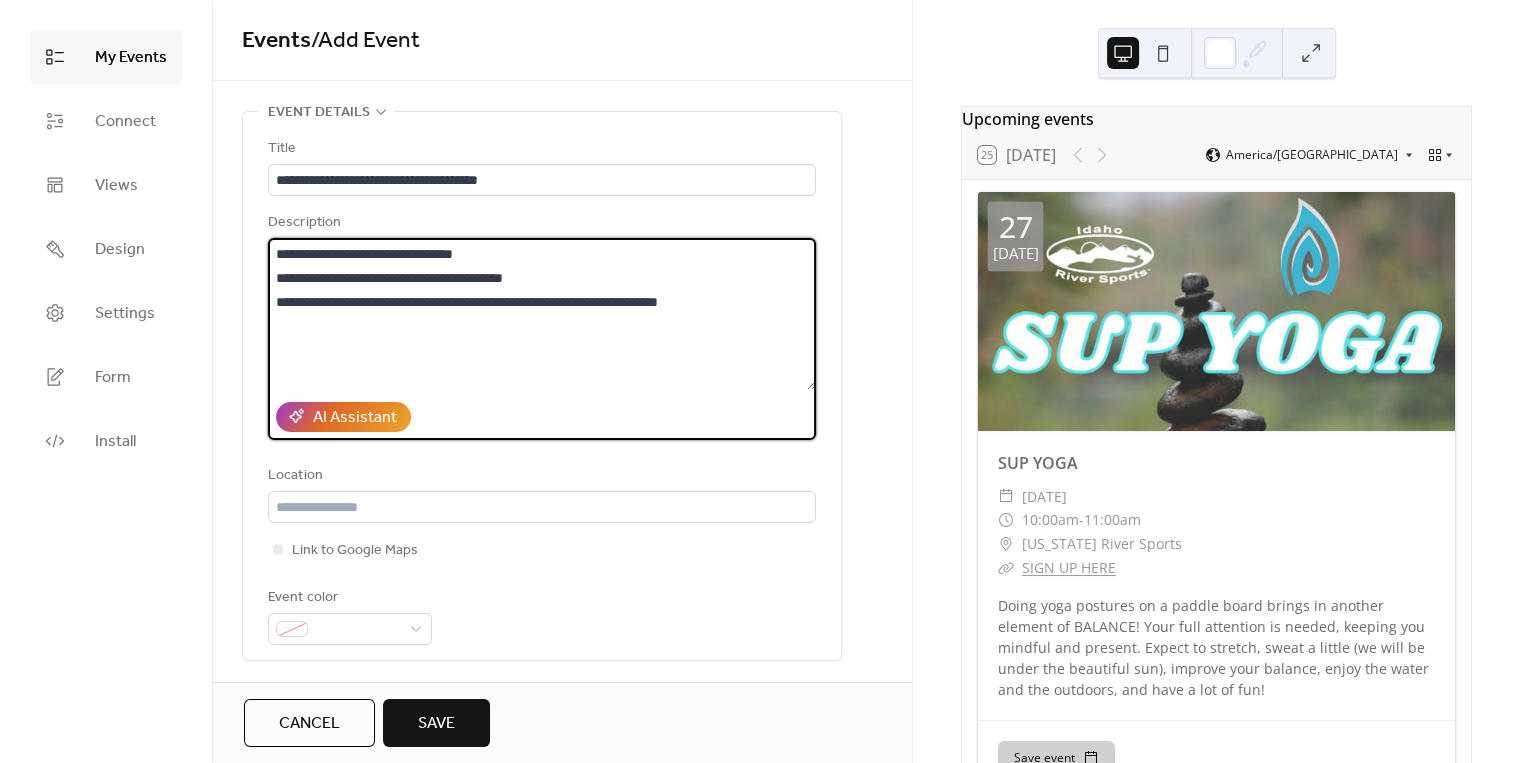 click on "**********" at bounding box center [542, 314] 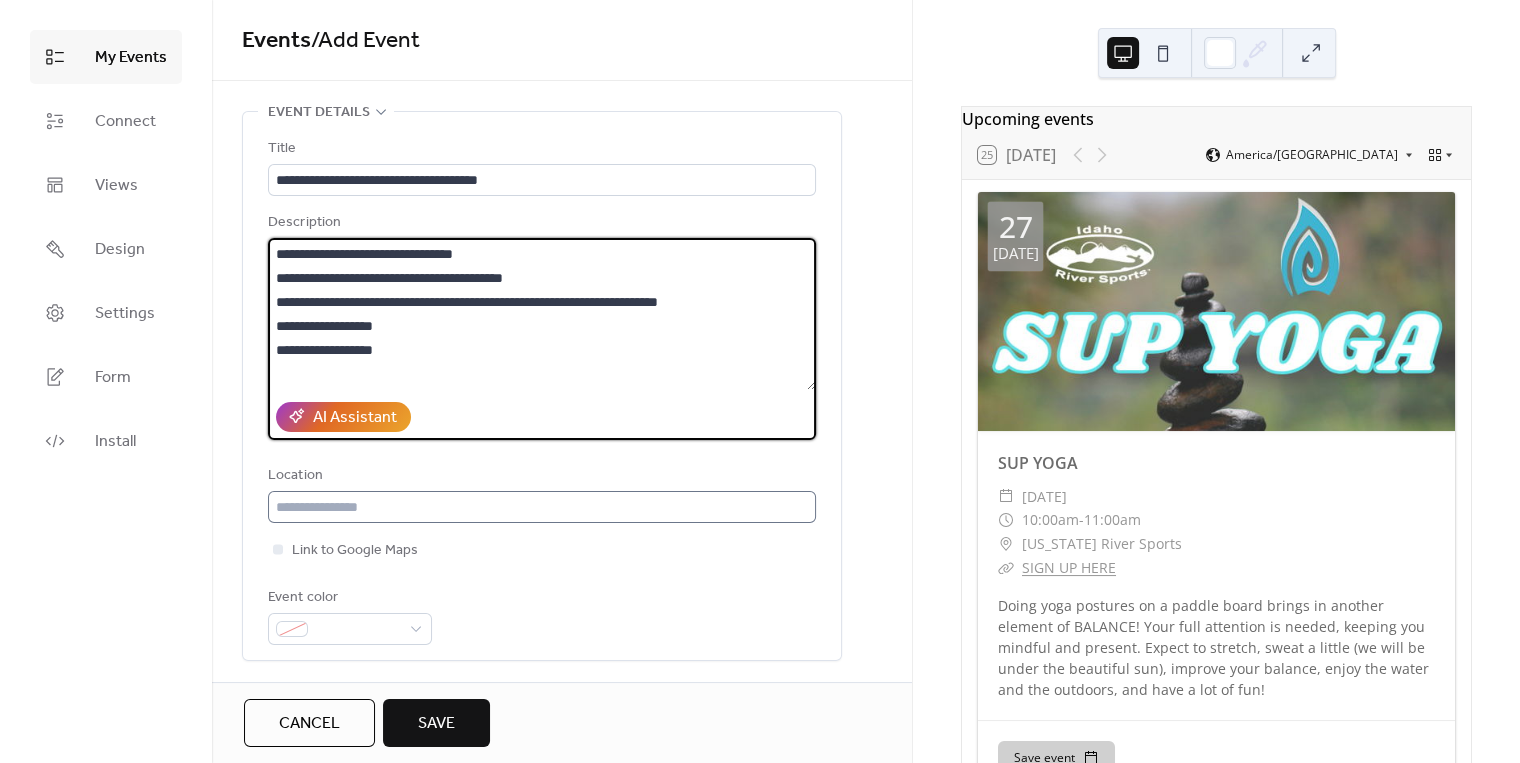 type on "**********" 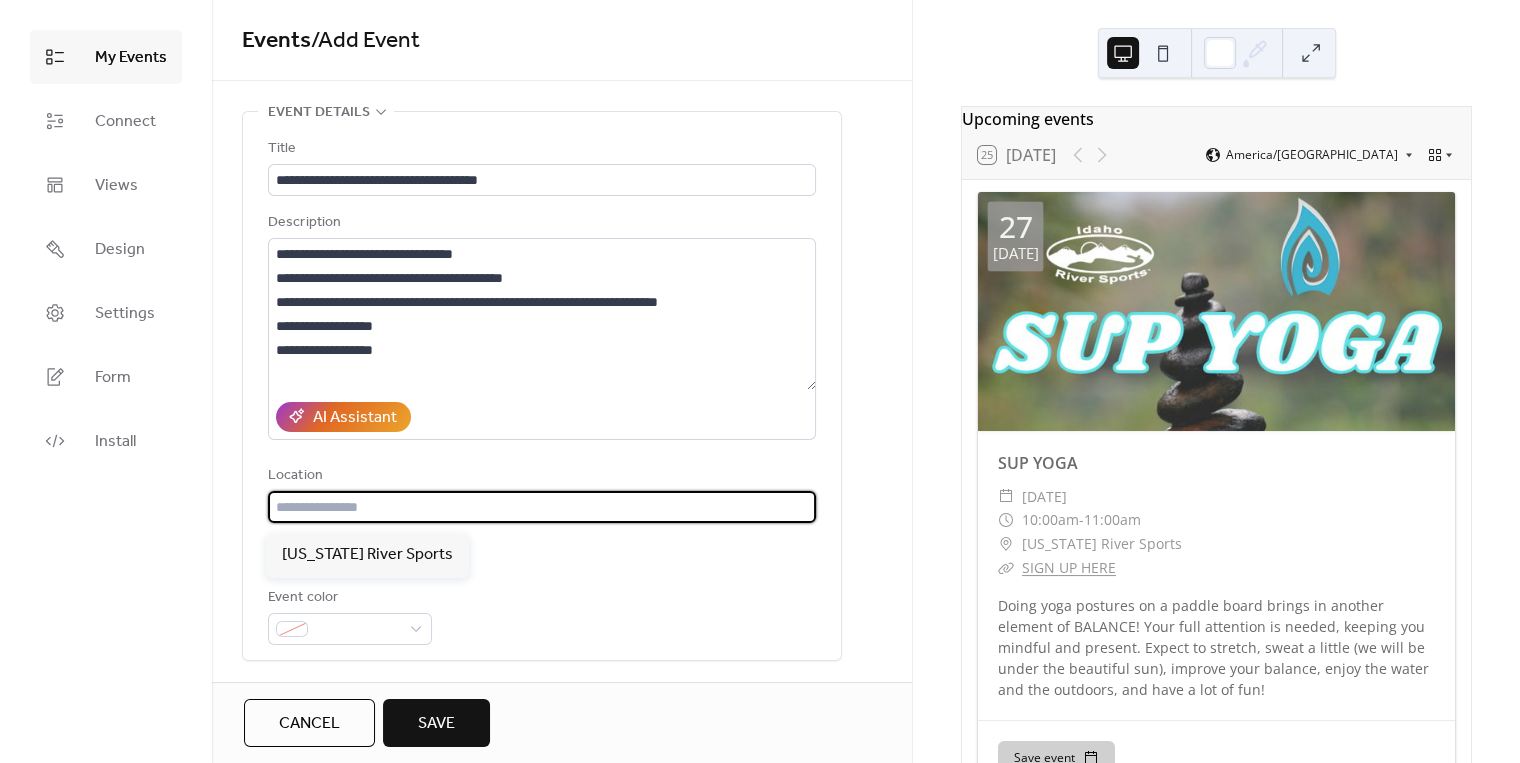 click at bounding box center (542, 507) 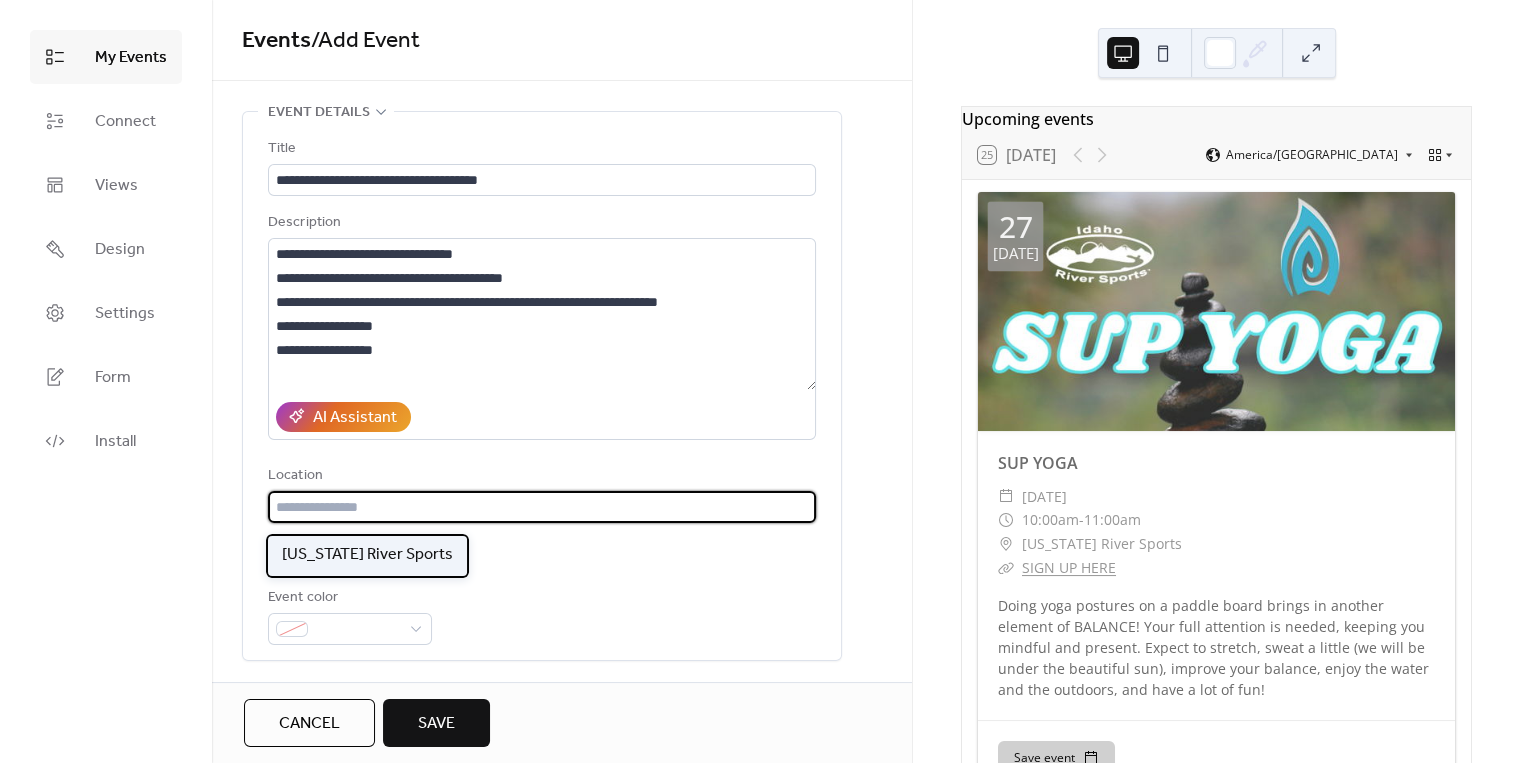 click on "[US_STATE] River Sports" at bounding box center [367, 555] 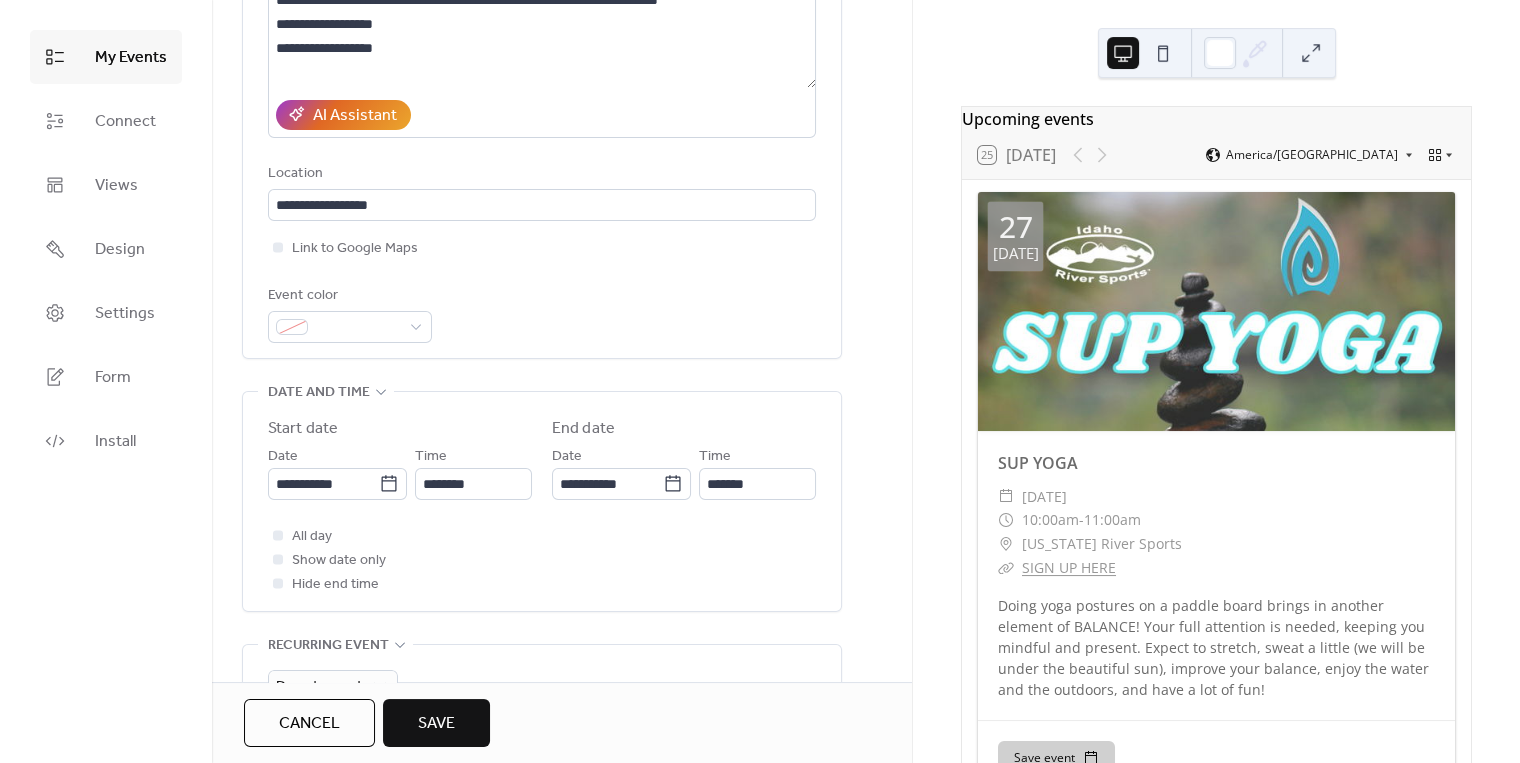 scroll, scrollTop: 357, scrollLeft: 0, axis: vertical 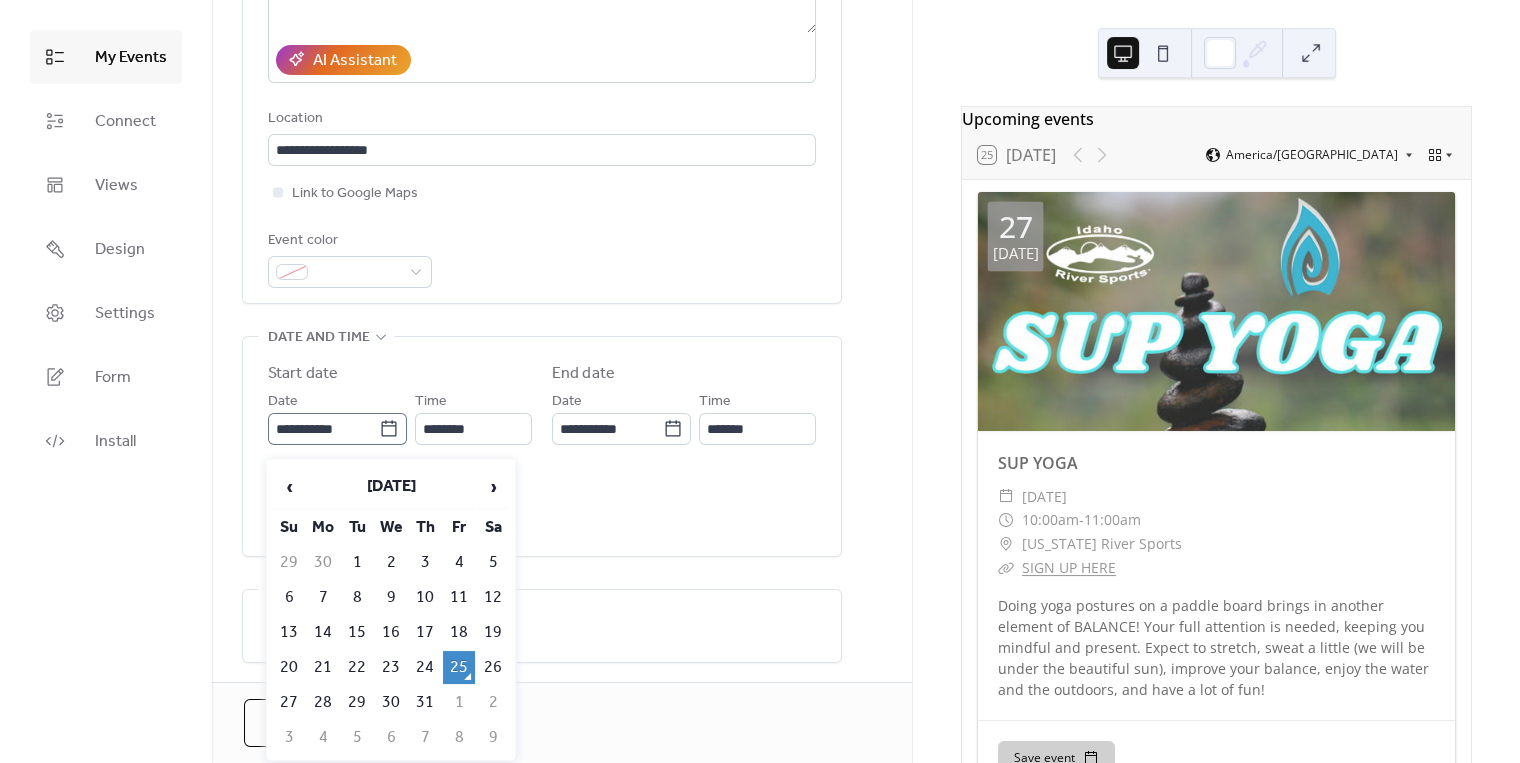 click 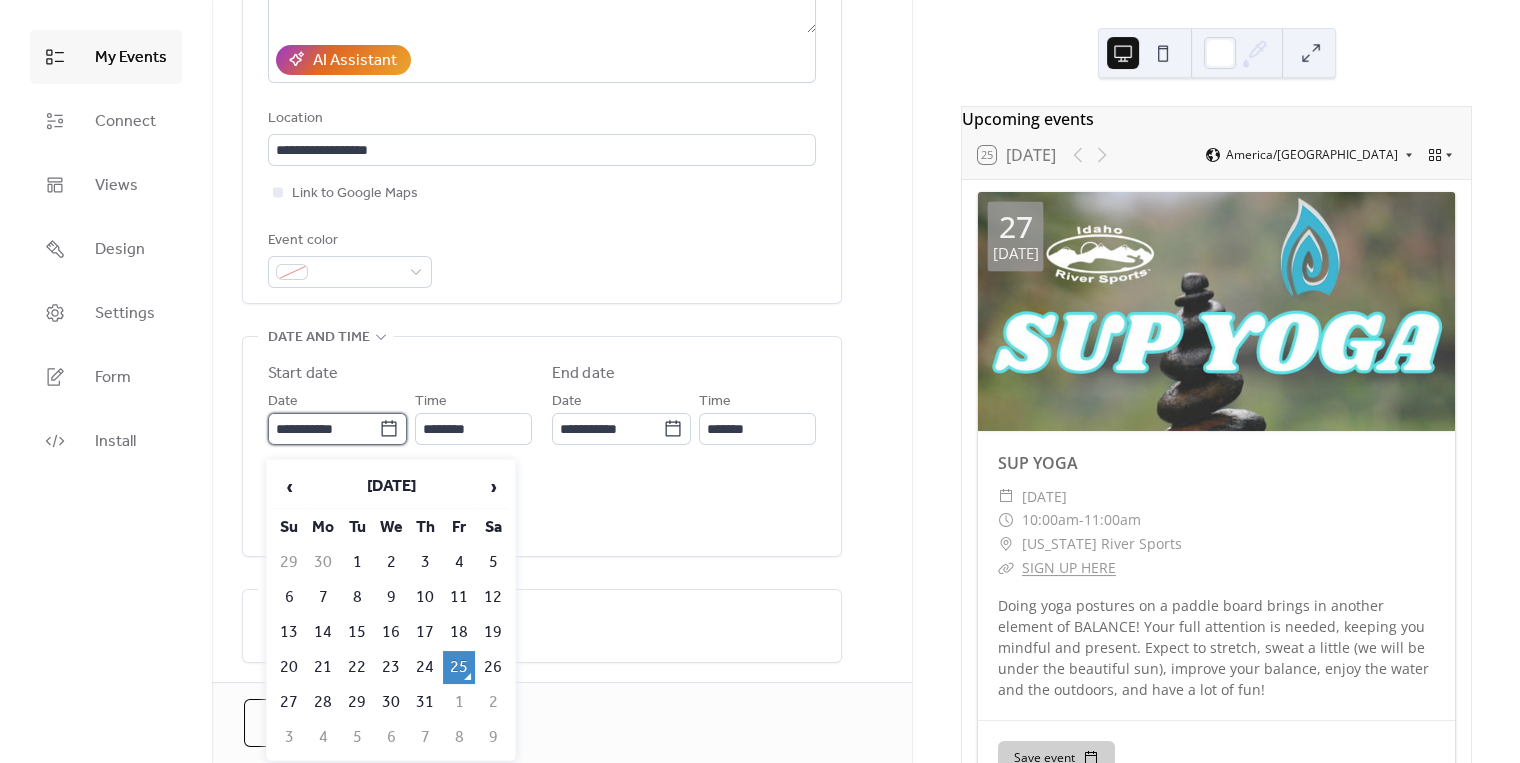 click on "**********" at bounding box center [323, 429] 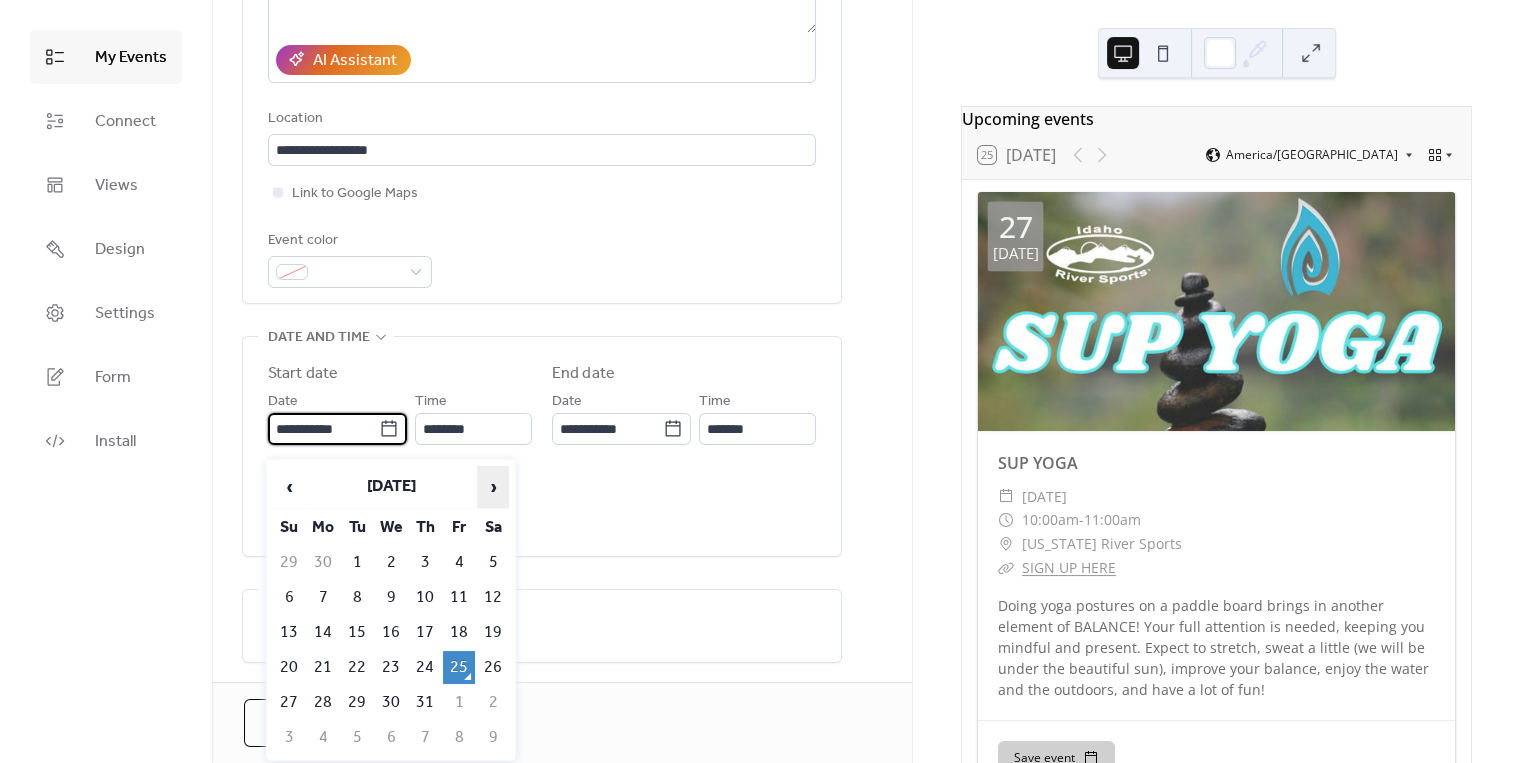 click on "›" at bounding box center [493, 487] 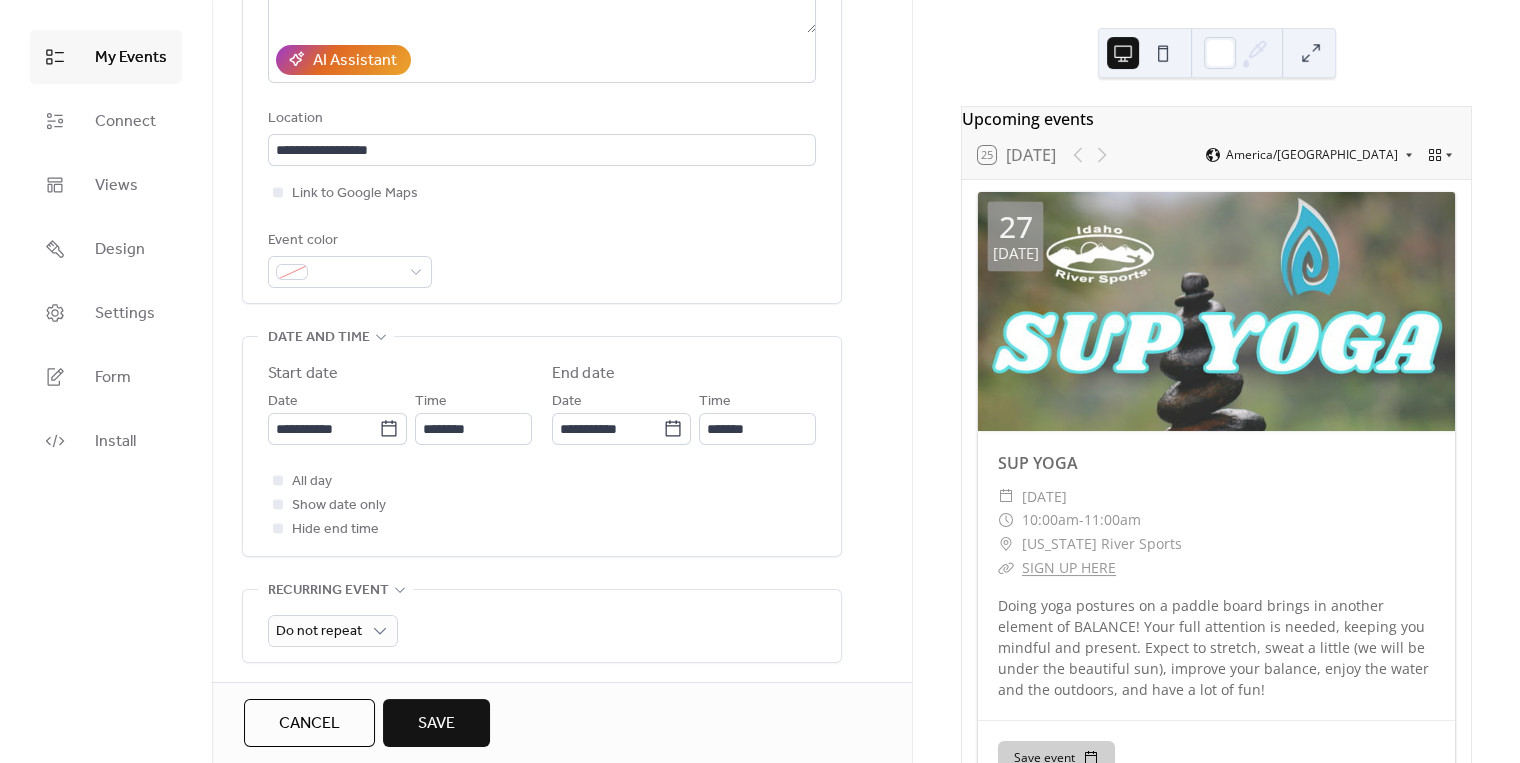 click on "All day Show date only Hide end time" at bounding box center [542, 505] 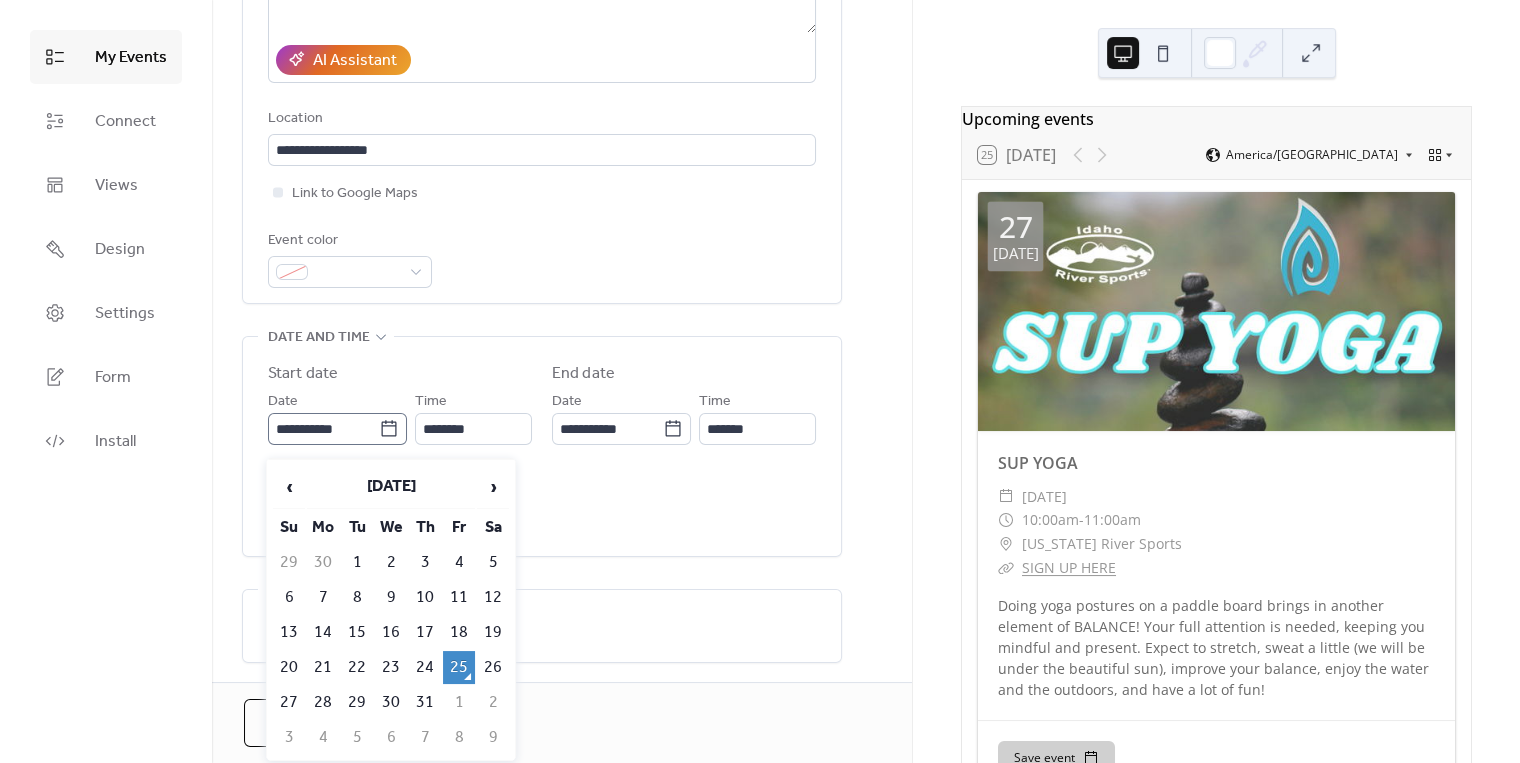 click 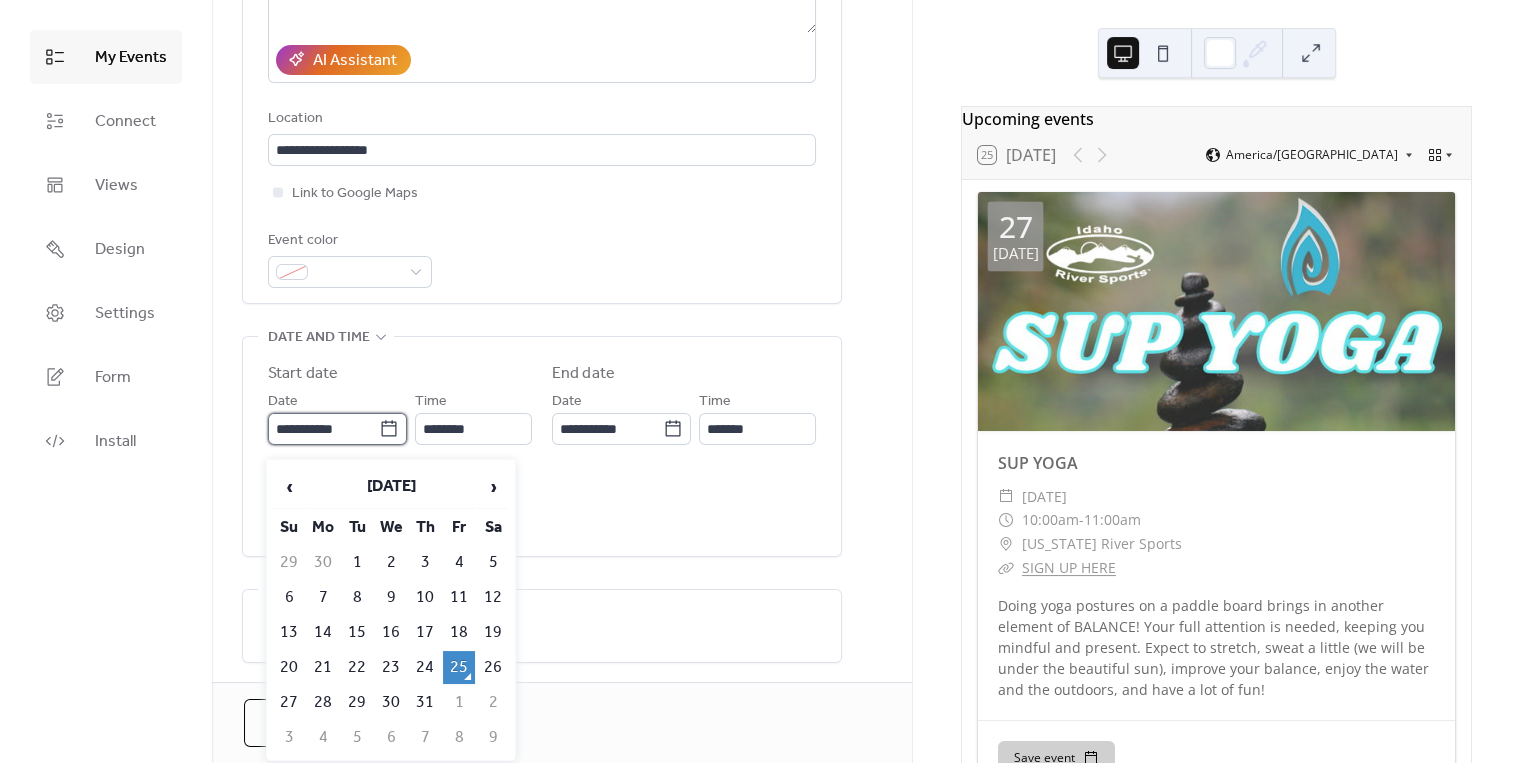 click on "**********" at bounding box center [323, 429] 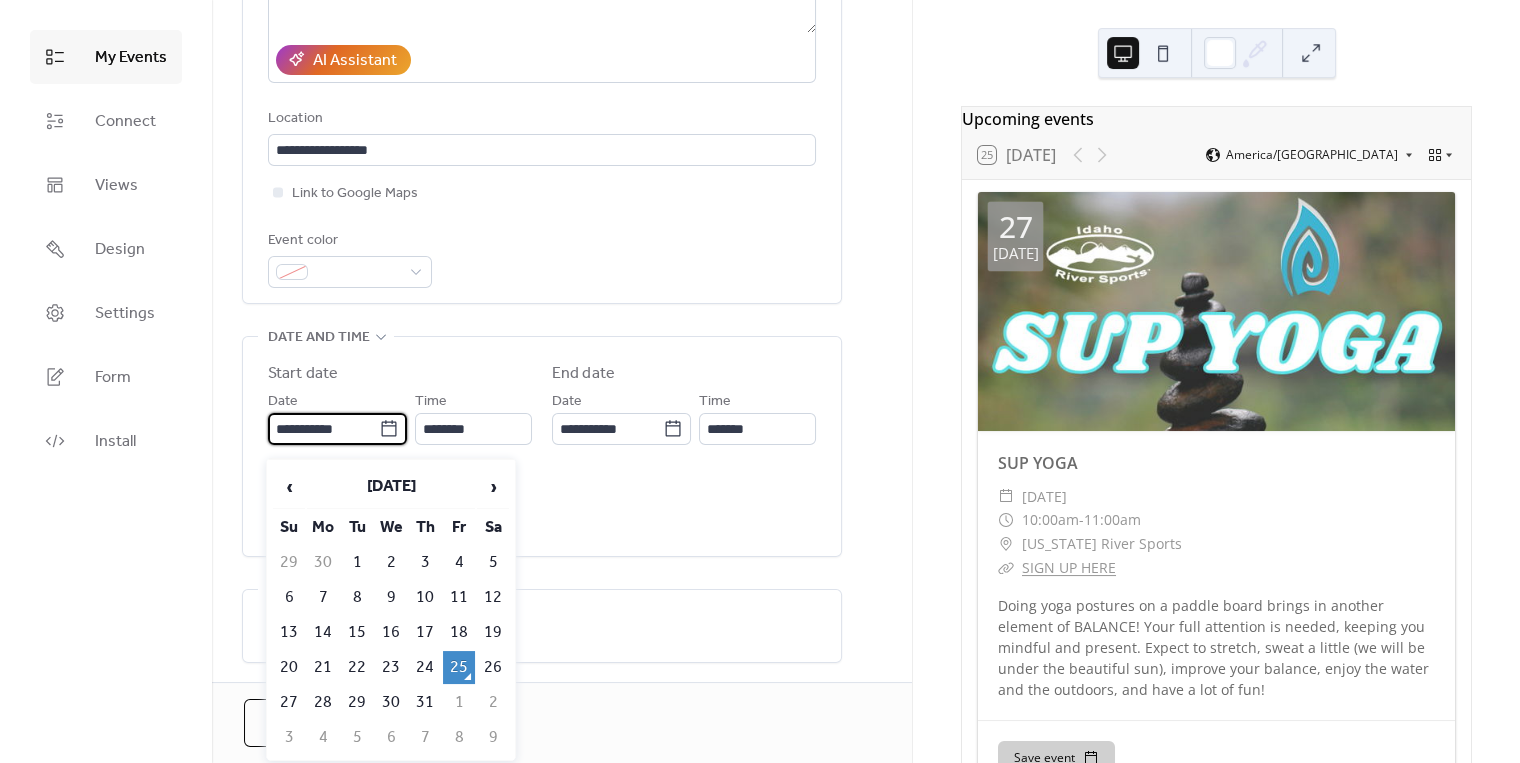 click 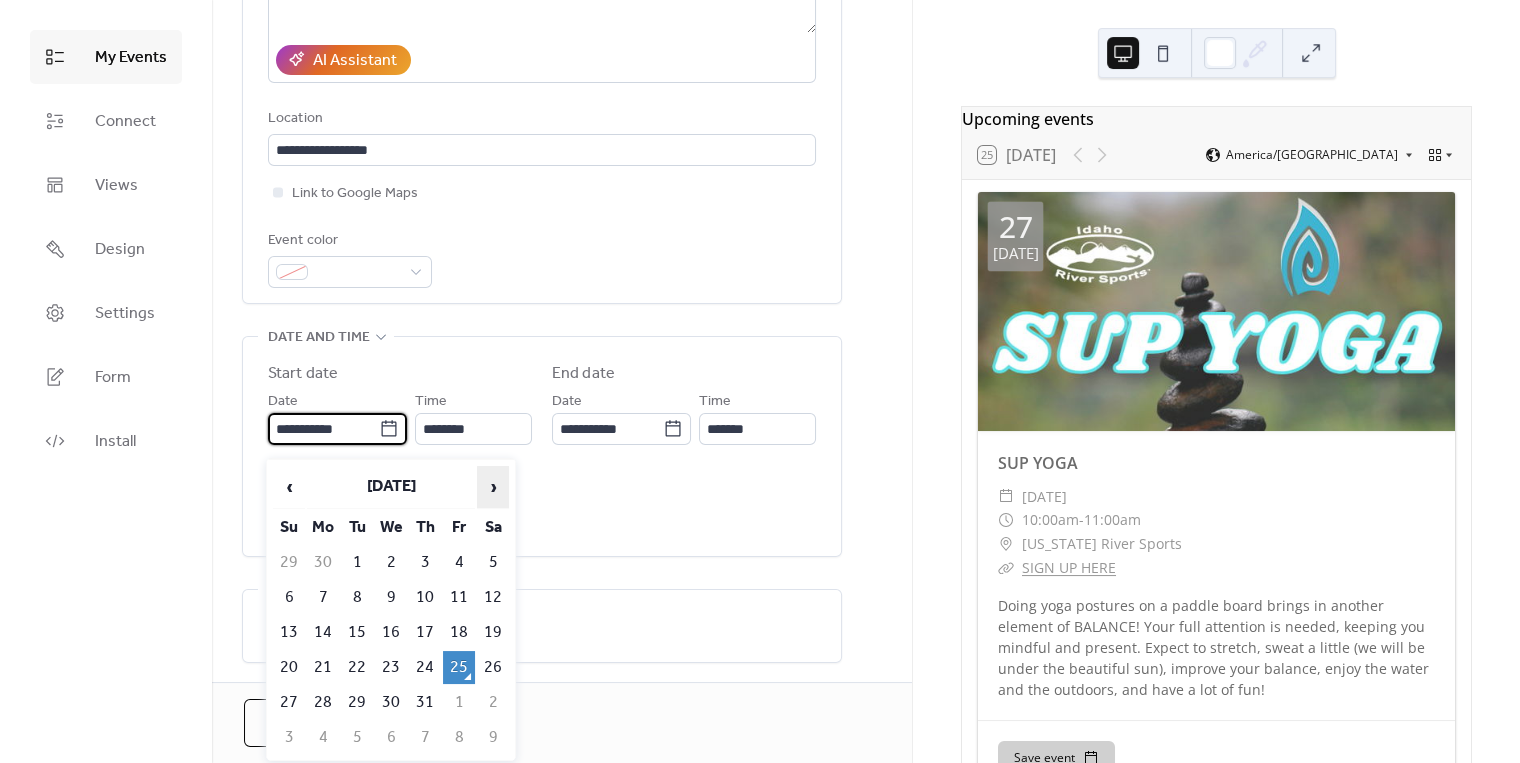click on "›" at bounding box center (493, 487) 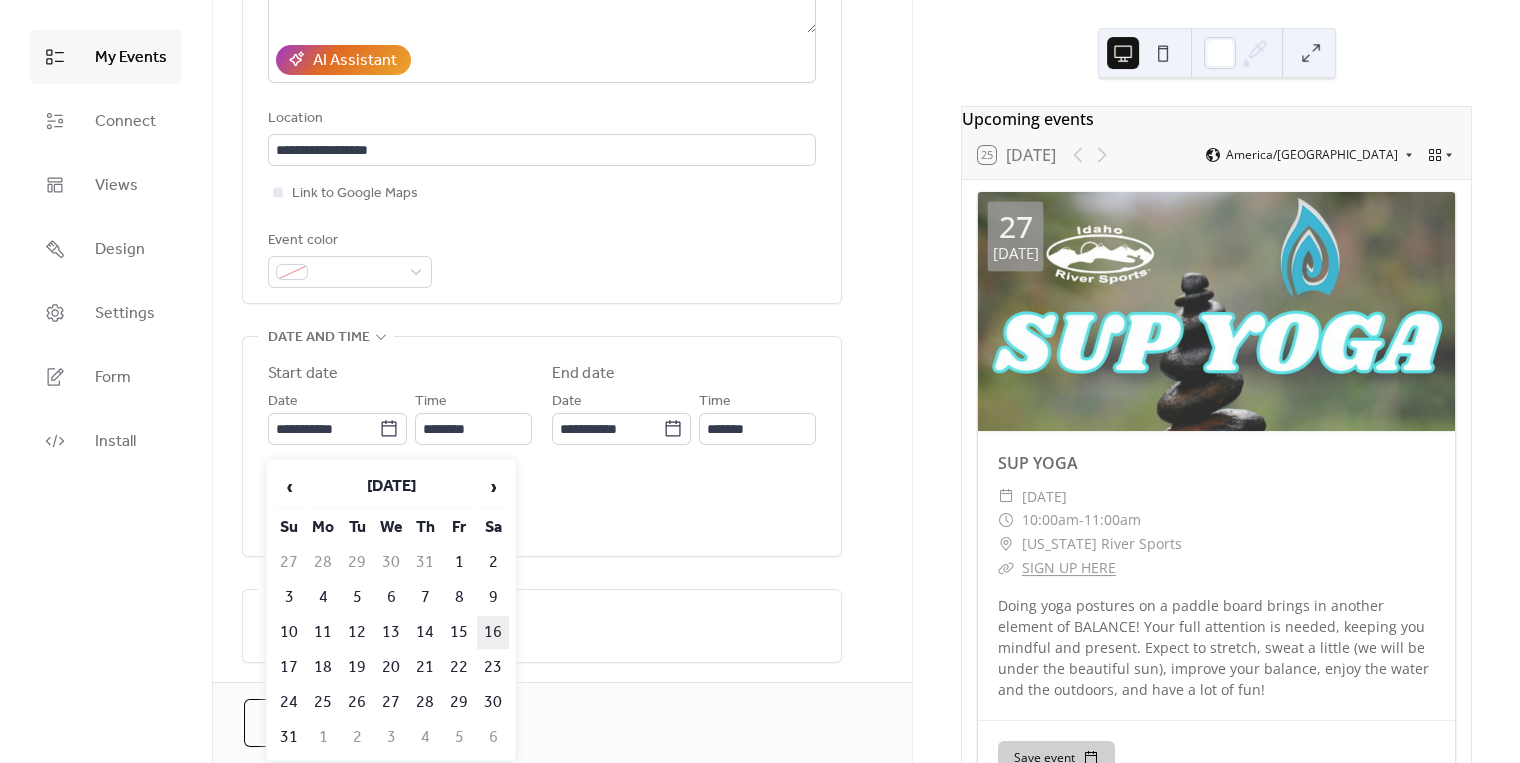 click on "16" at bounding box center [493, 632] 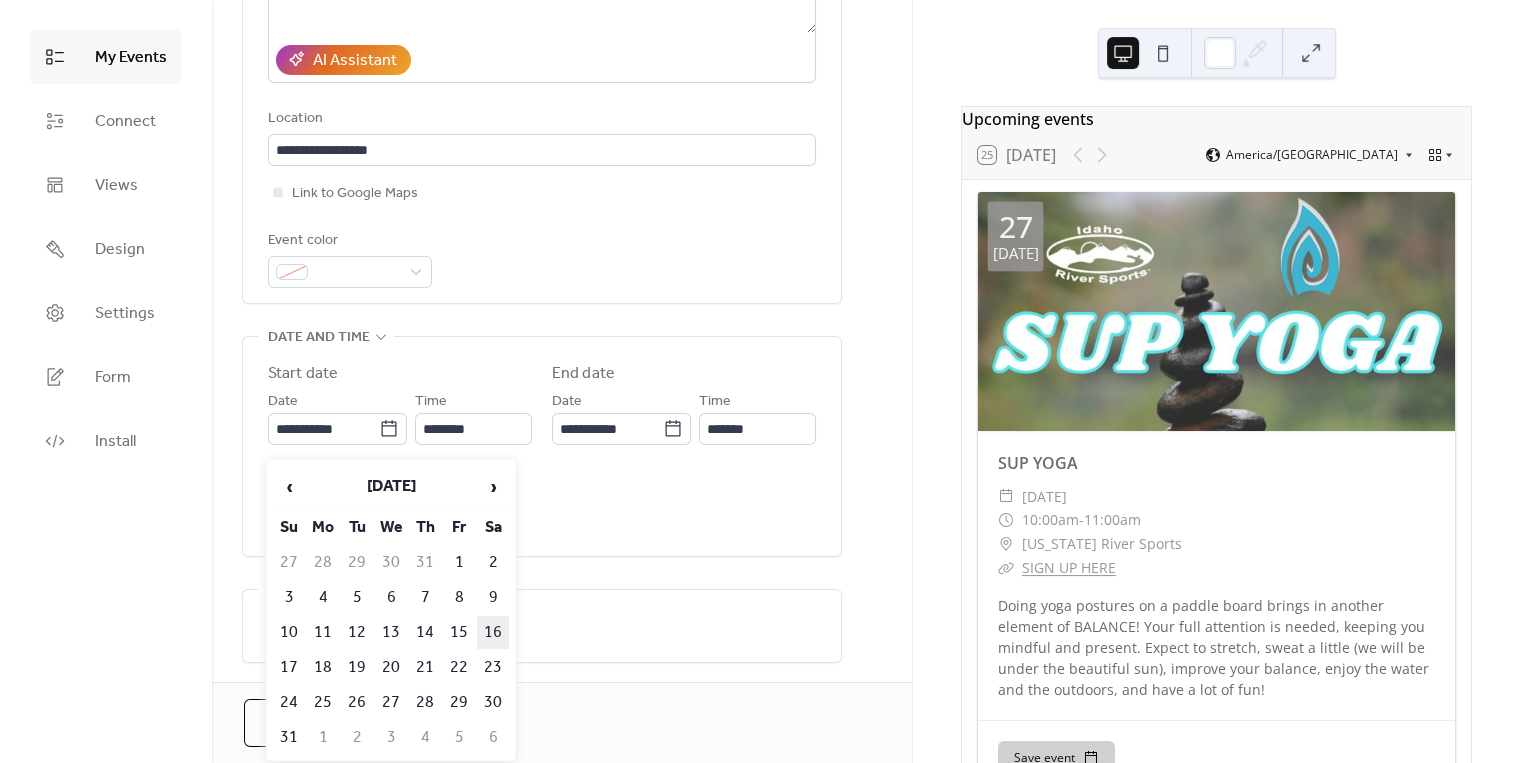 type on "**********" 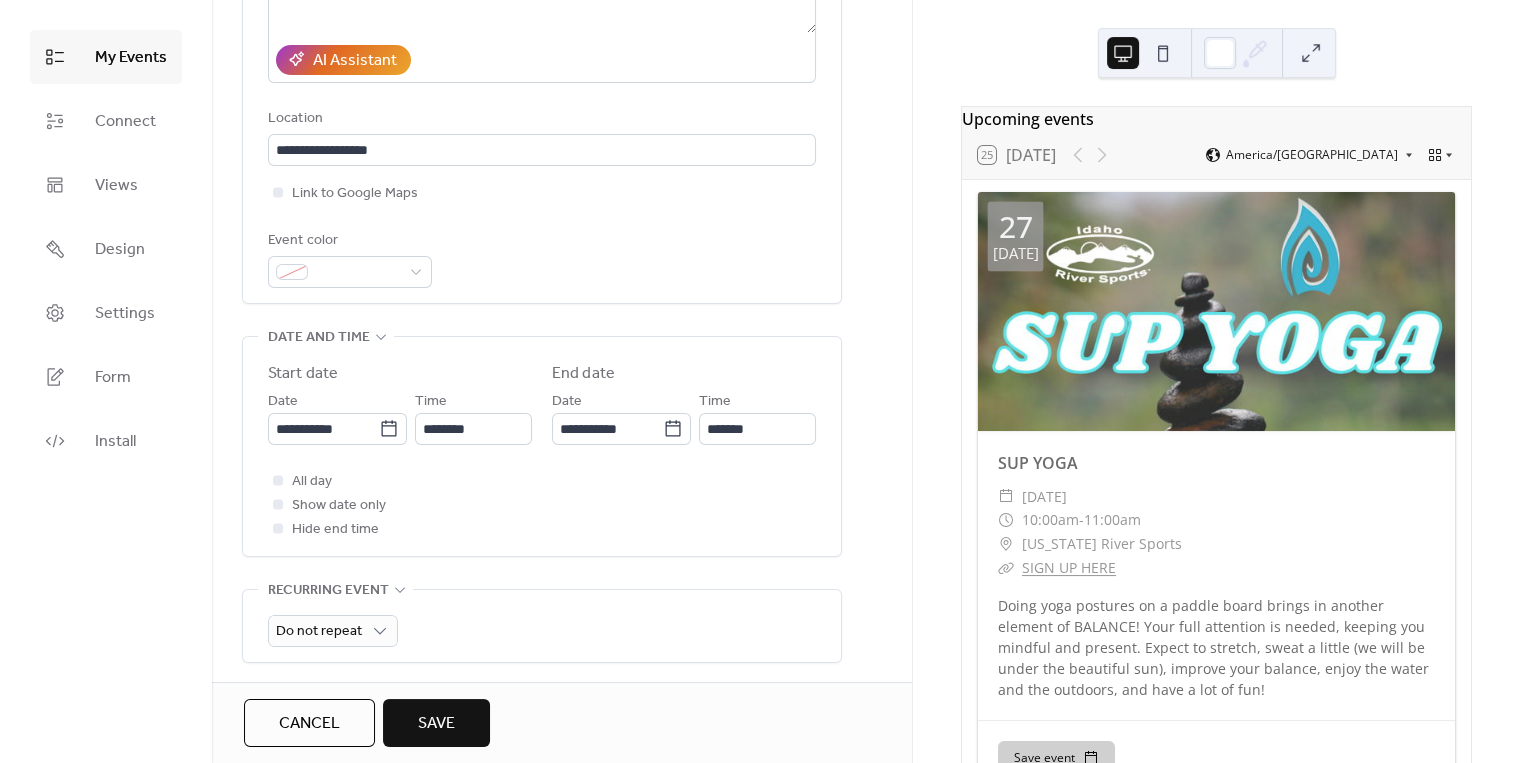 type on "**********" 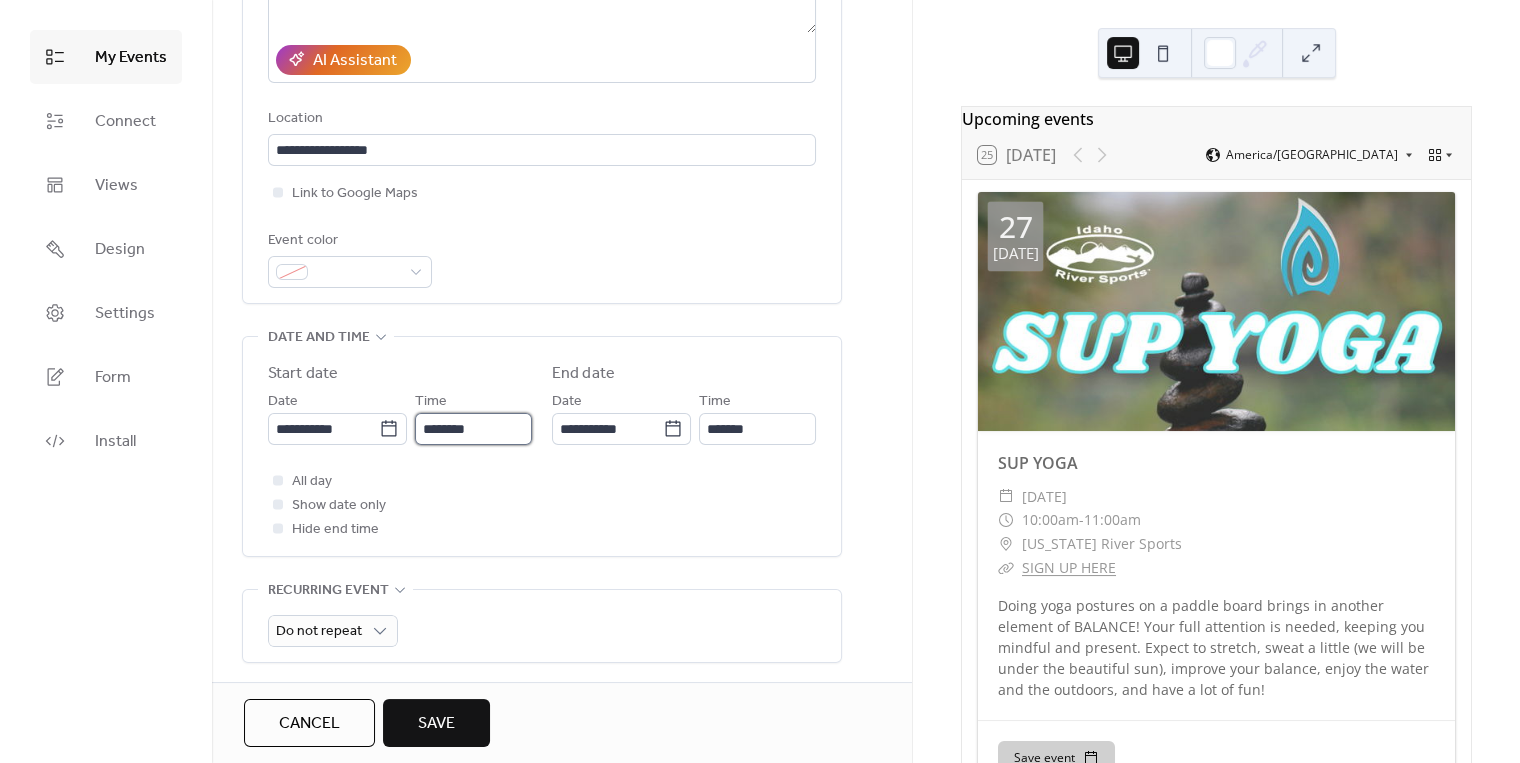 click on "********" at bounding box center (473, 429) 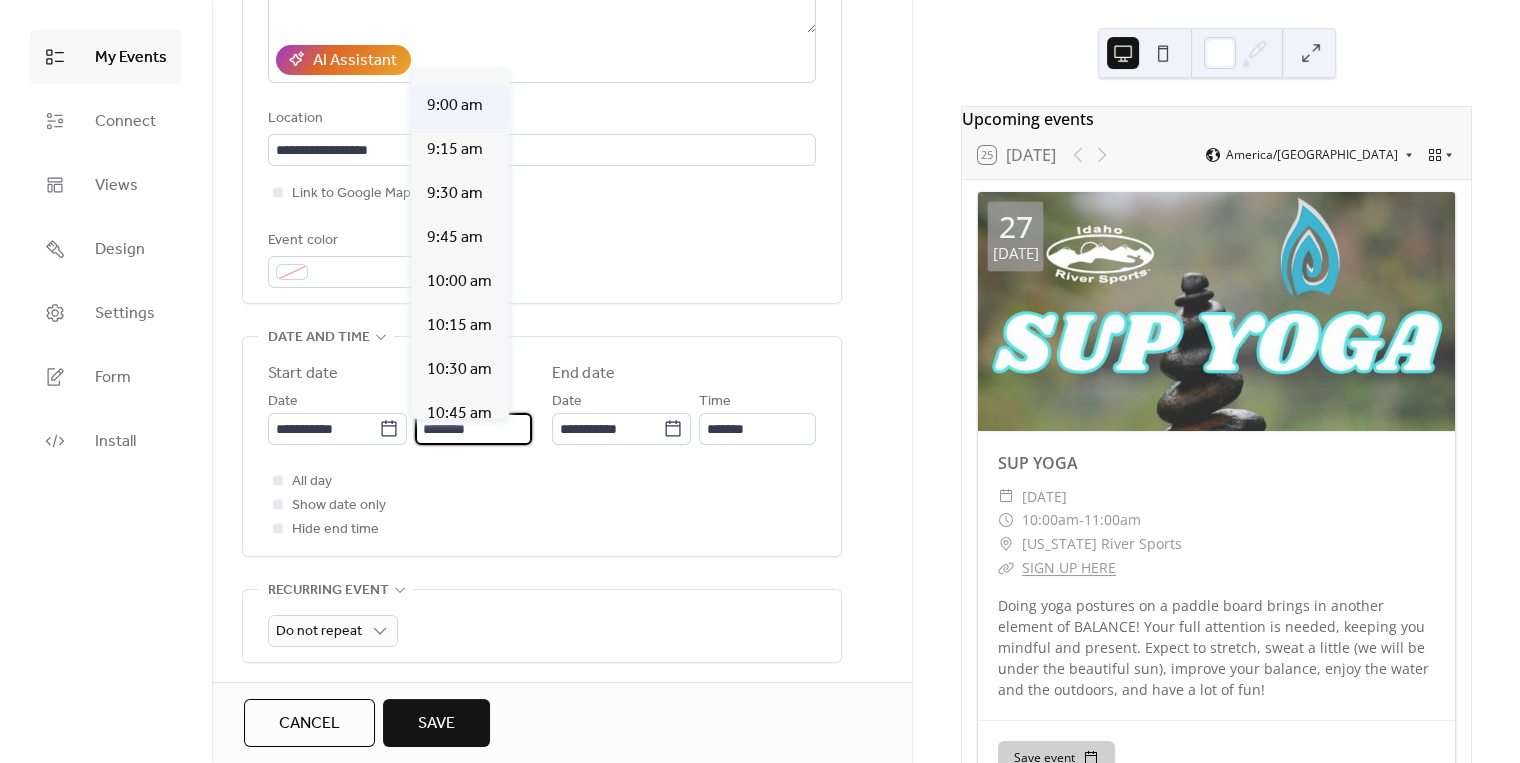 scroll, scrollTop: 1458, scrollLeft: 0, axis: vertical 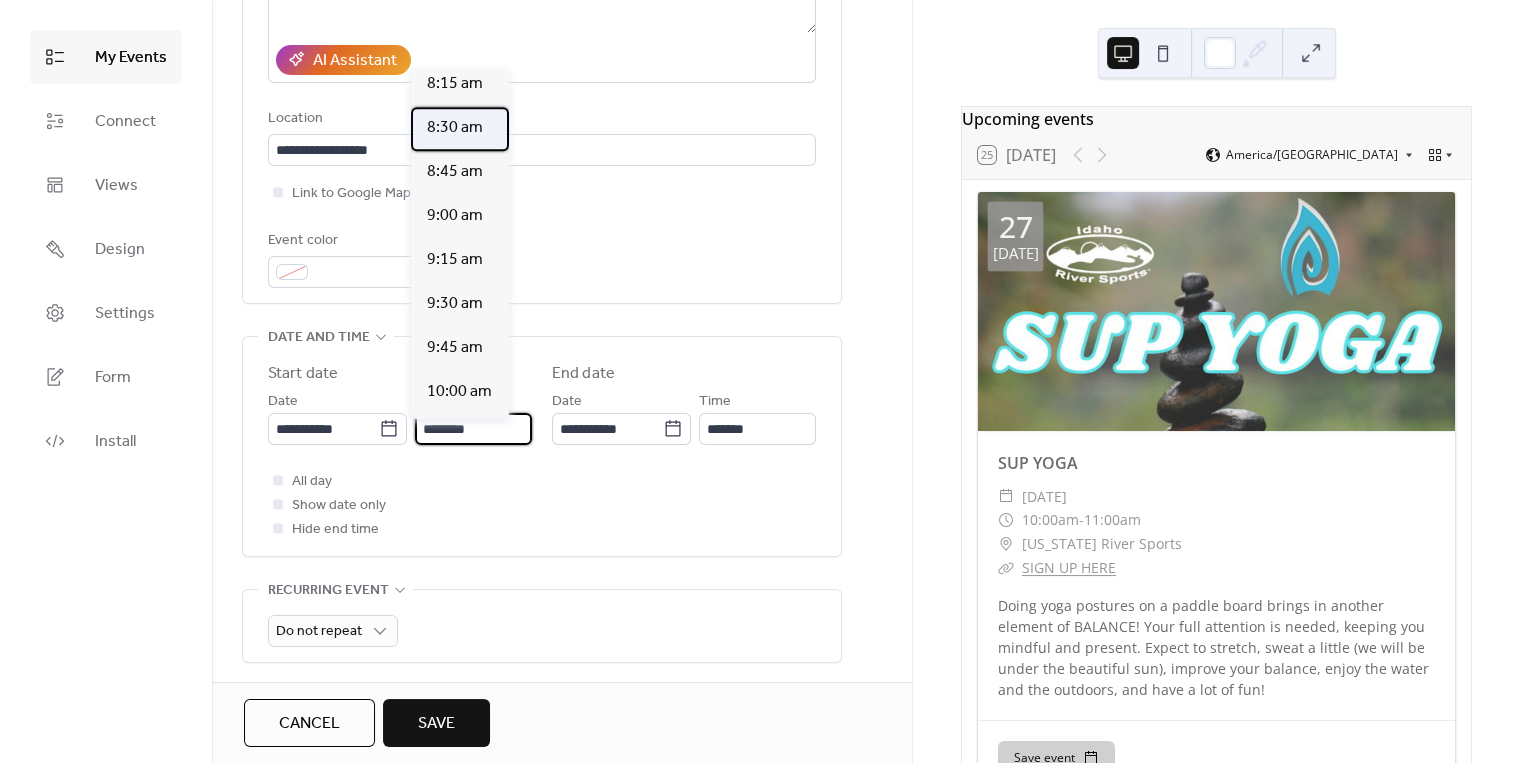 click on "8:30 am" at bounding box center (460, 129) 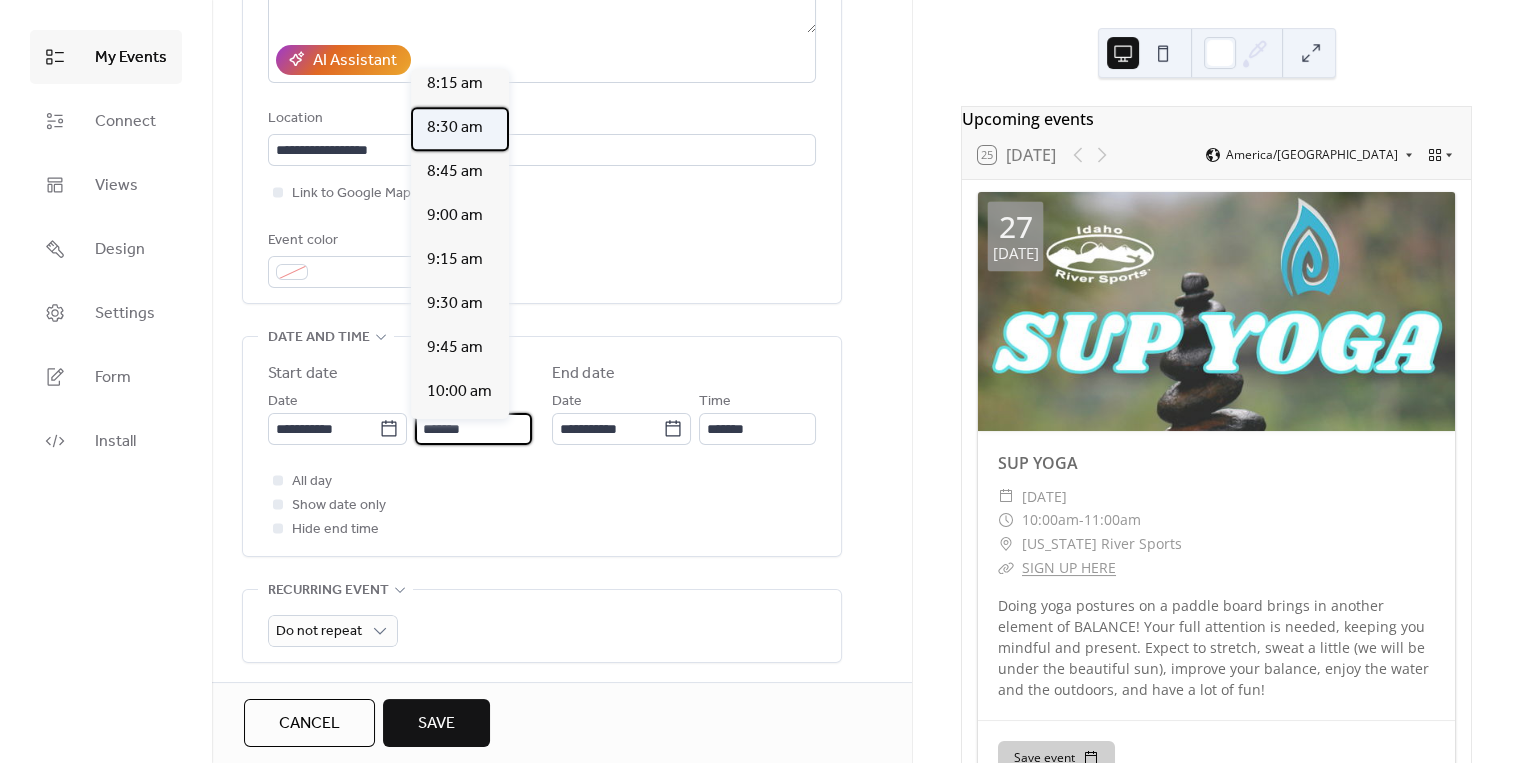 type on "*******" 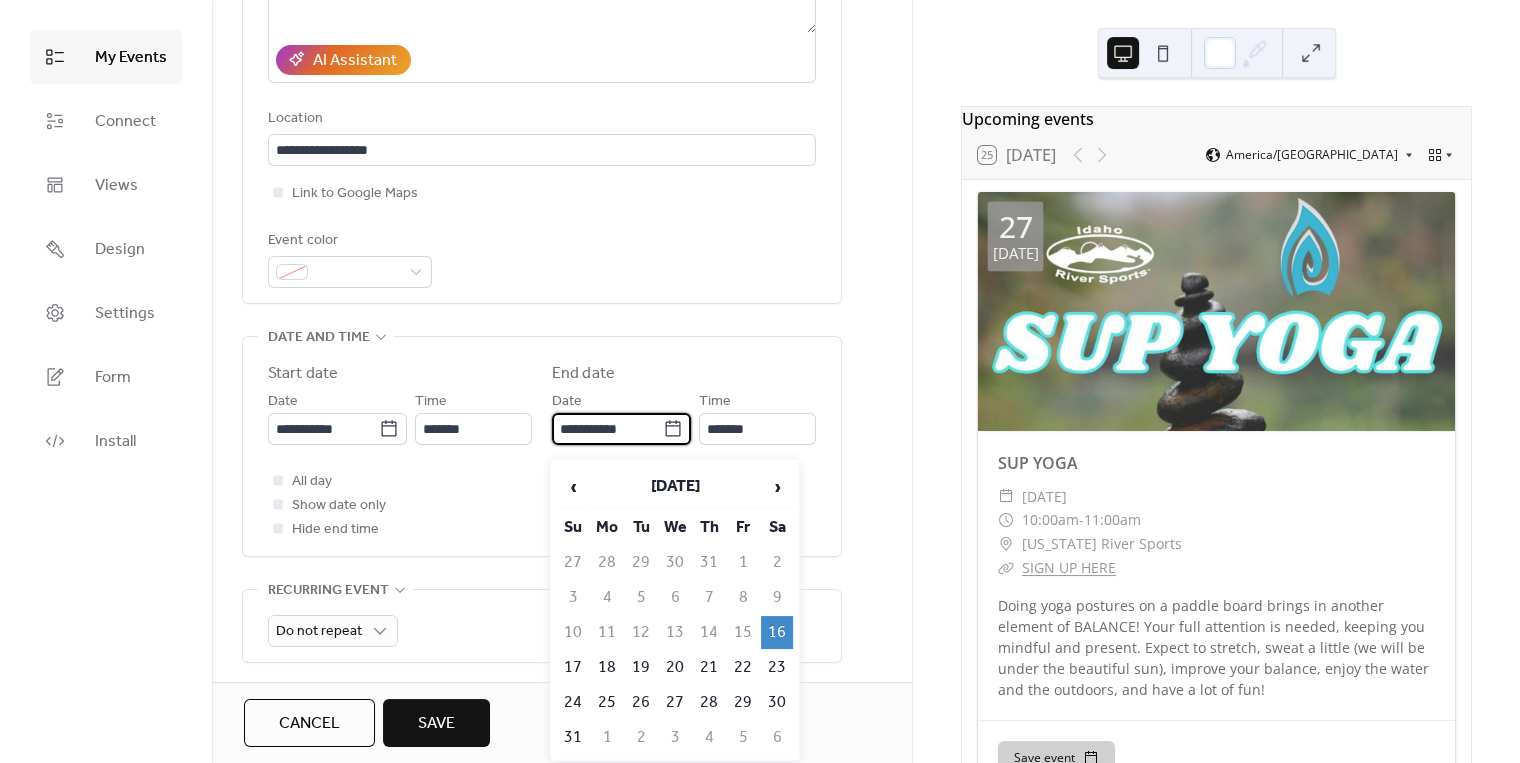click on "**********" at bounding box center (607, 429) 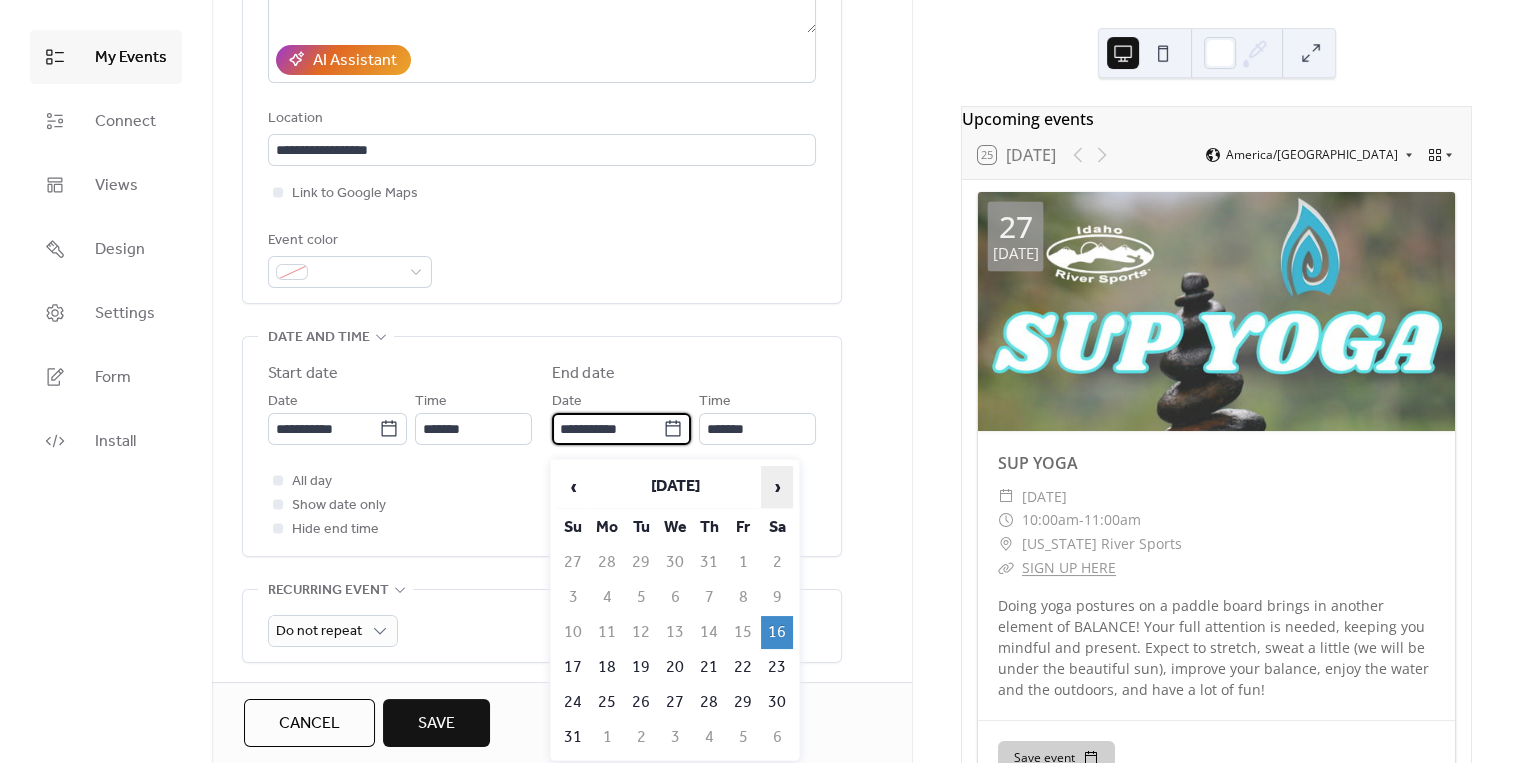 click on "›" at bounding box center (777, 487) 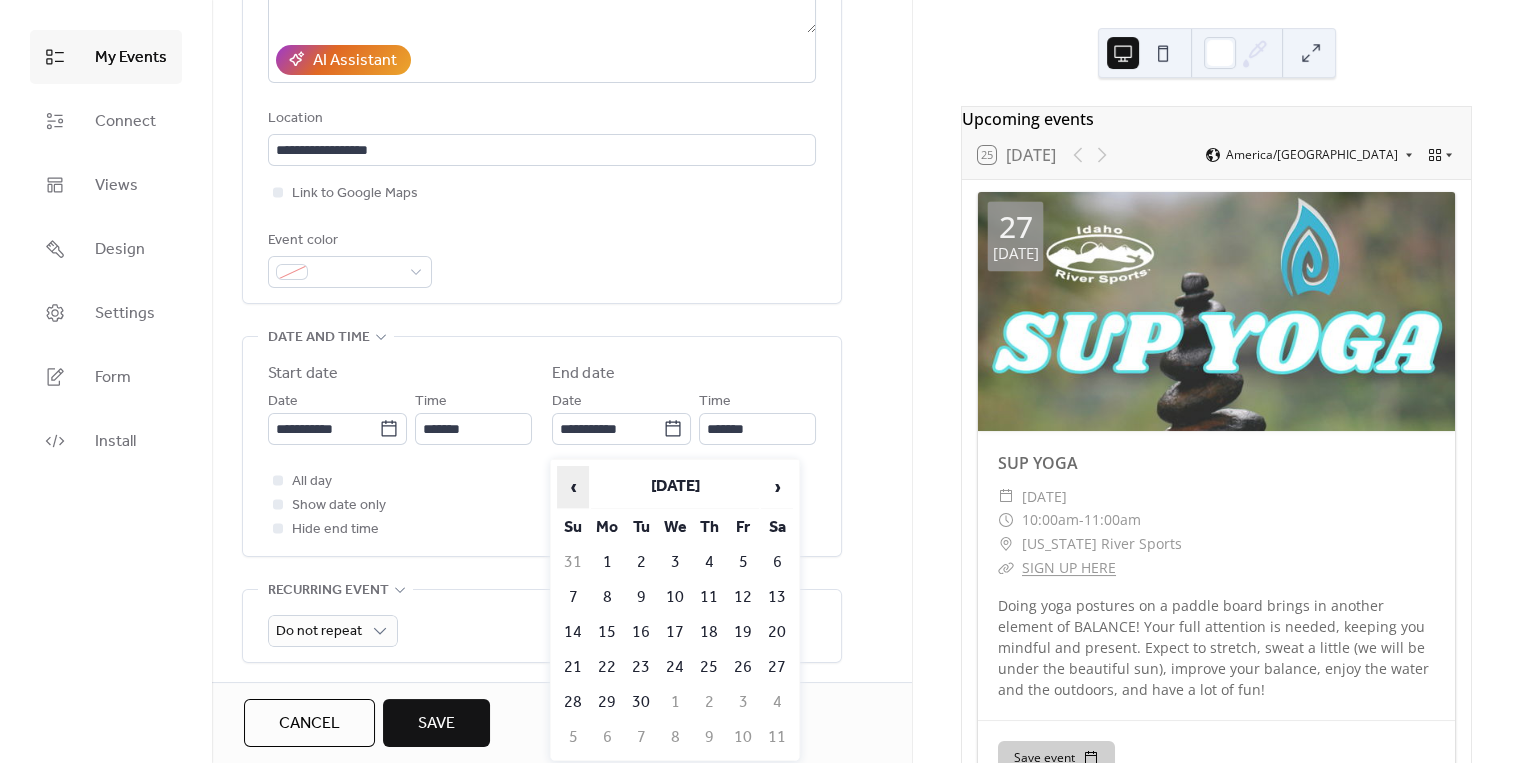 click on "‹" at bounding box center [573, 487] 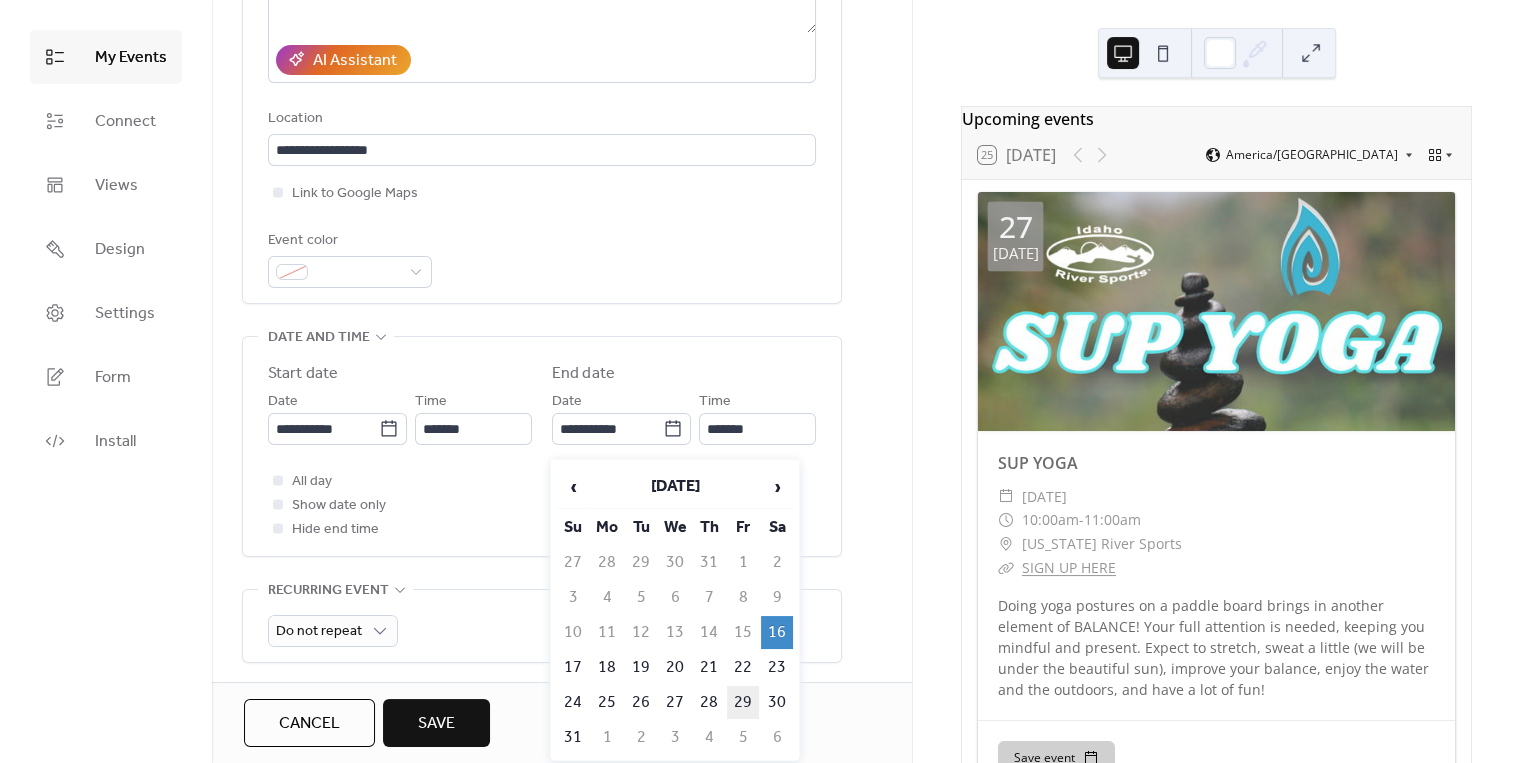 click on "29" at bounding box center [743, 702] 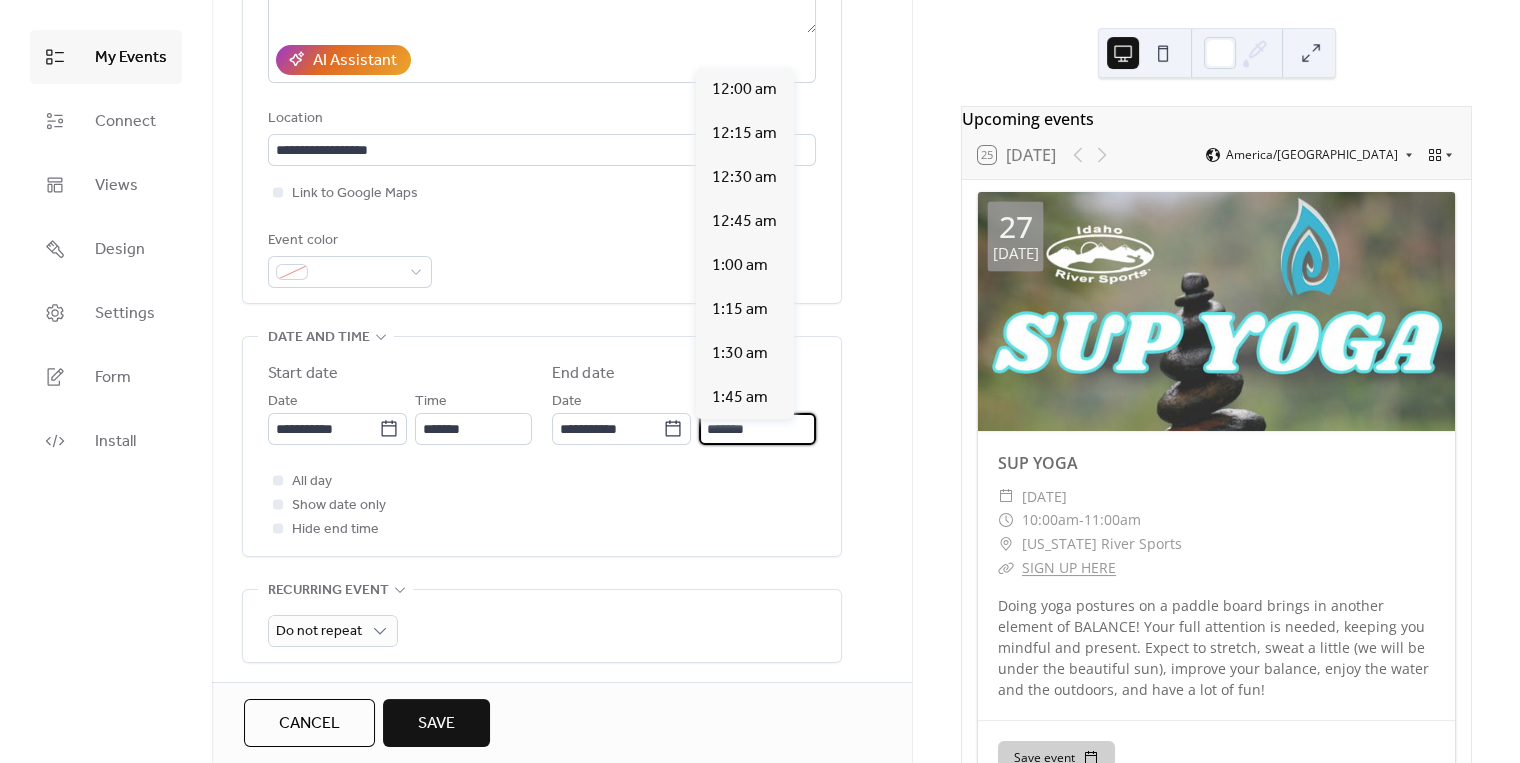 click on "*******" at bounding box center [757, 429] 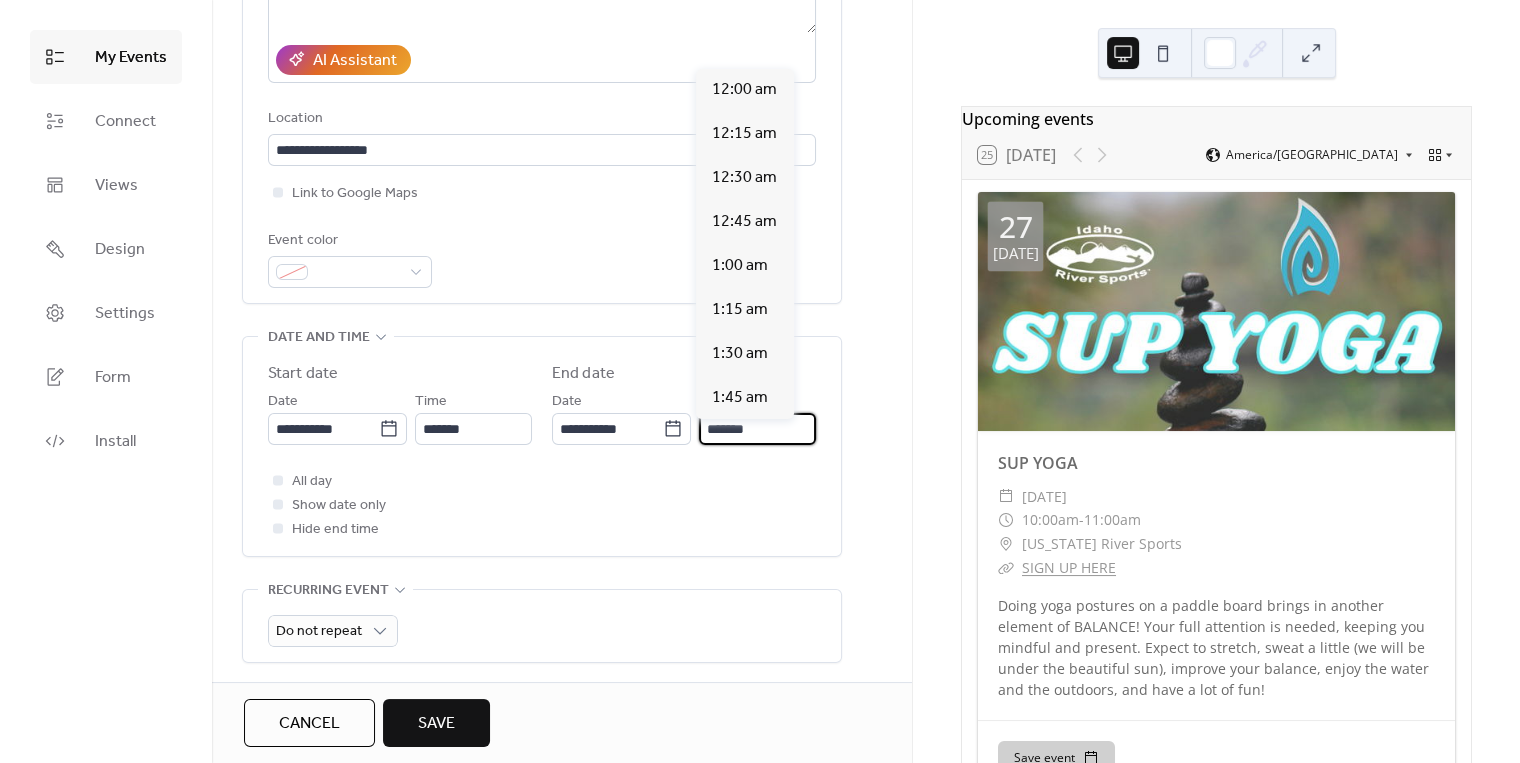 scroll, scrollTop: 1677, scrollLeft: 0, axis: vertical 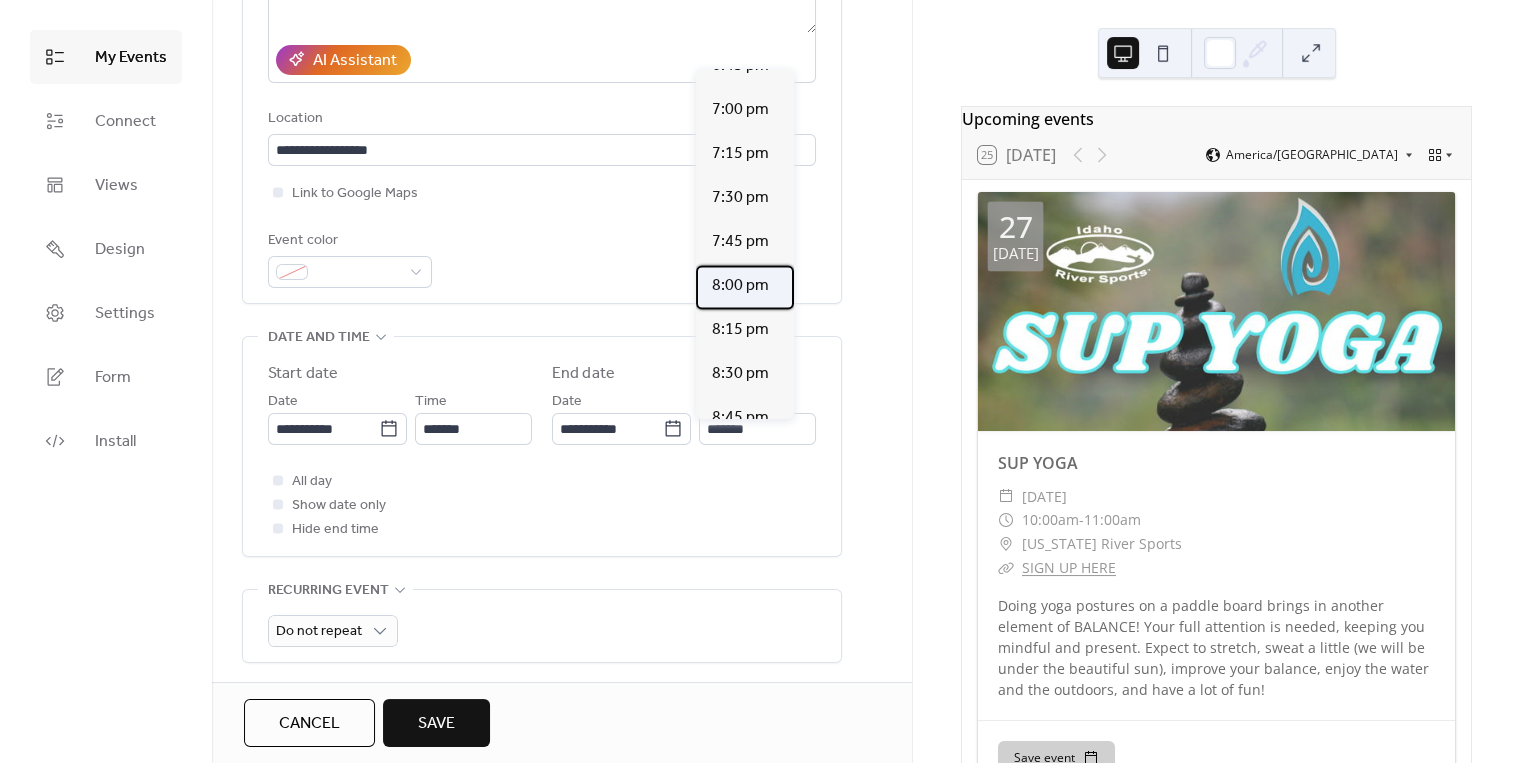 click on "8:00 pm" at bounding box center [740, 286] 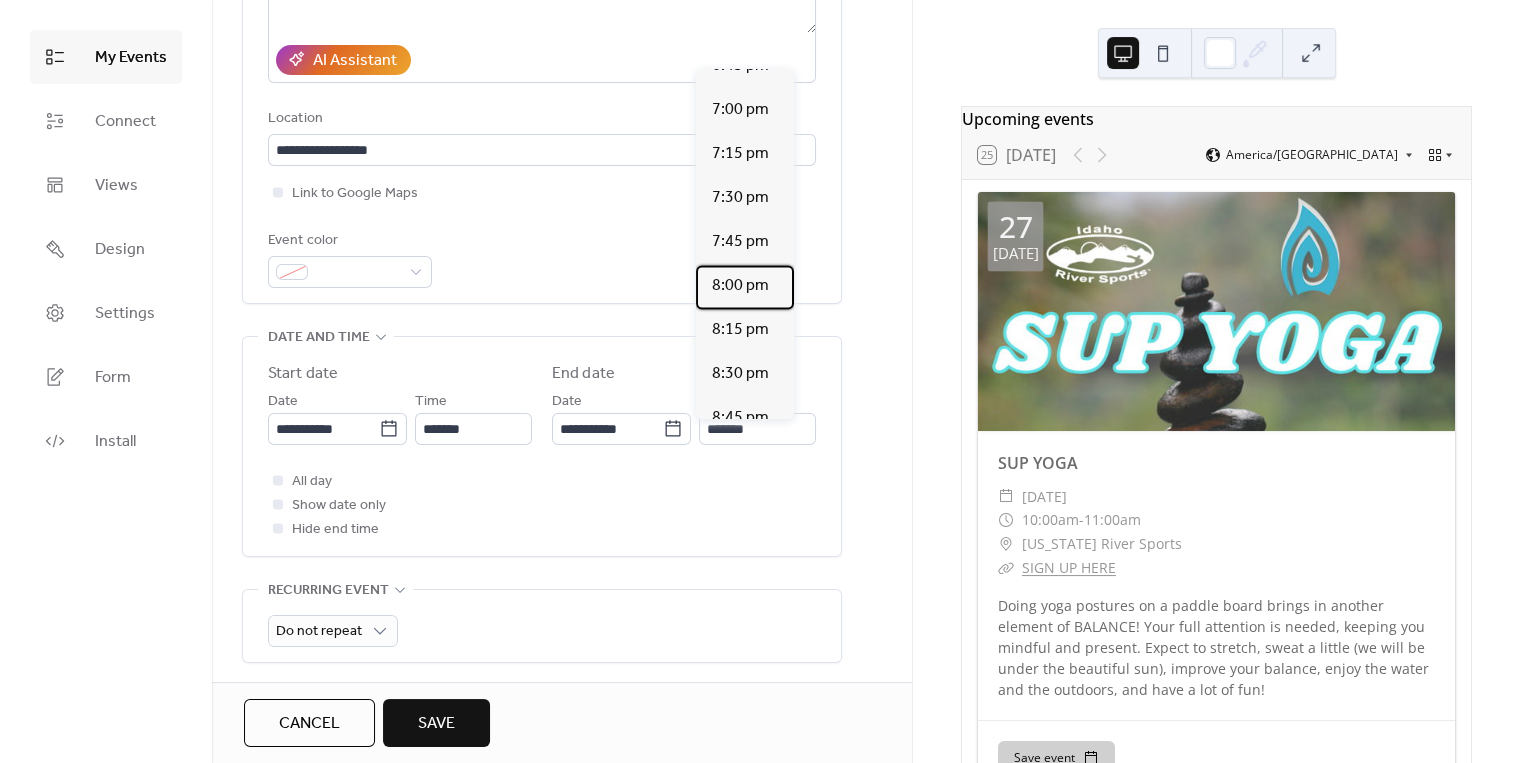 type on "*******" 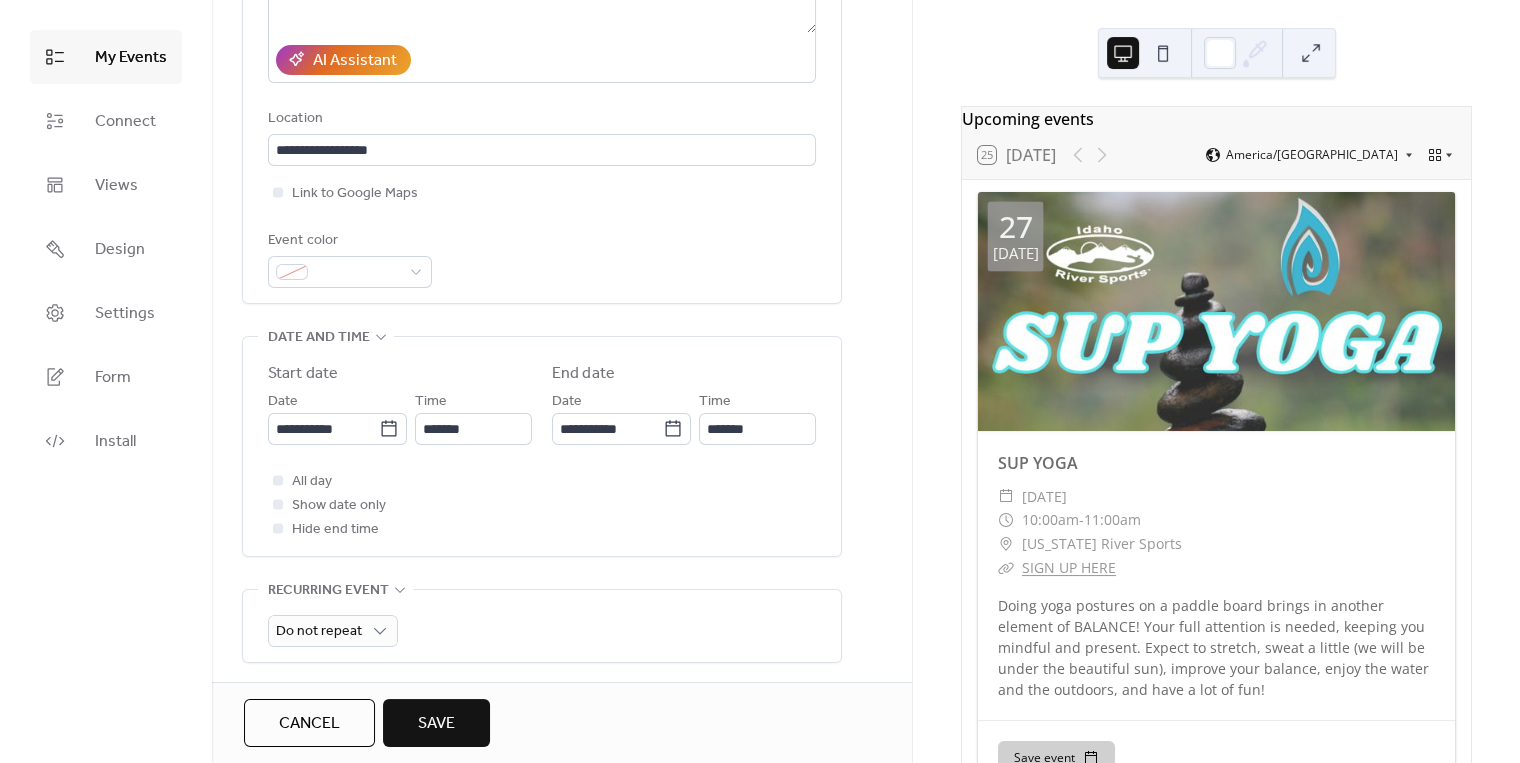 click on "**********" at bounding box center [542, 446] 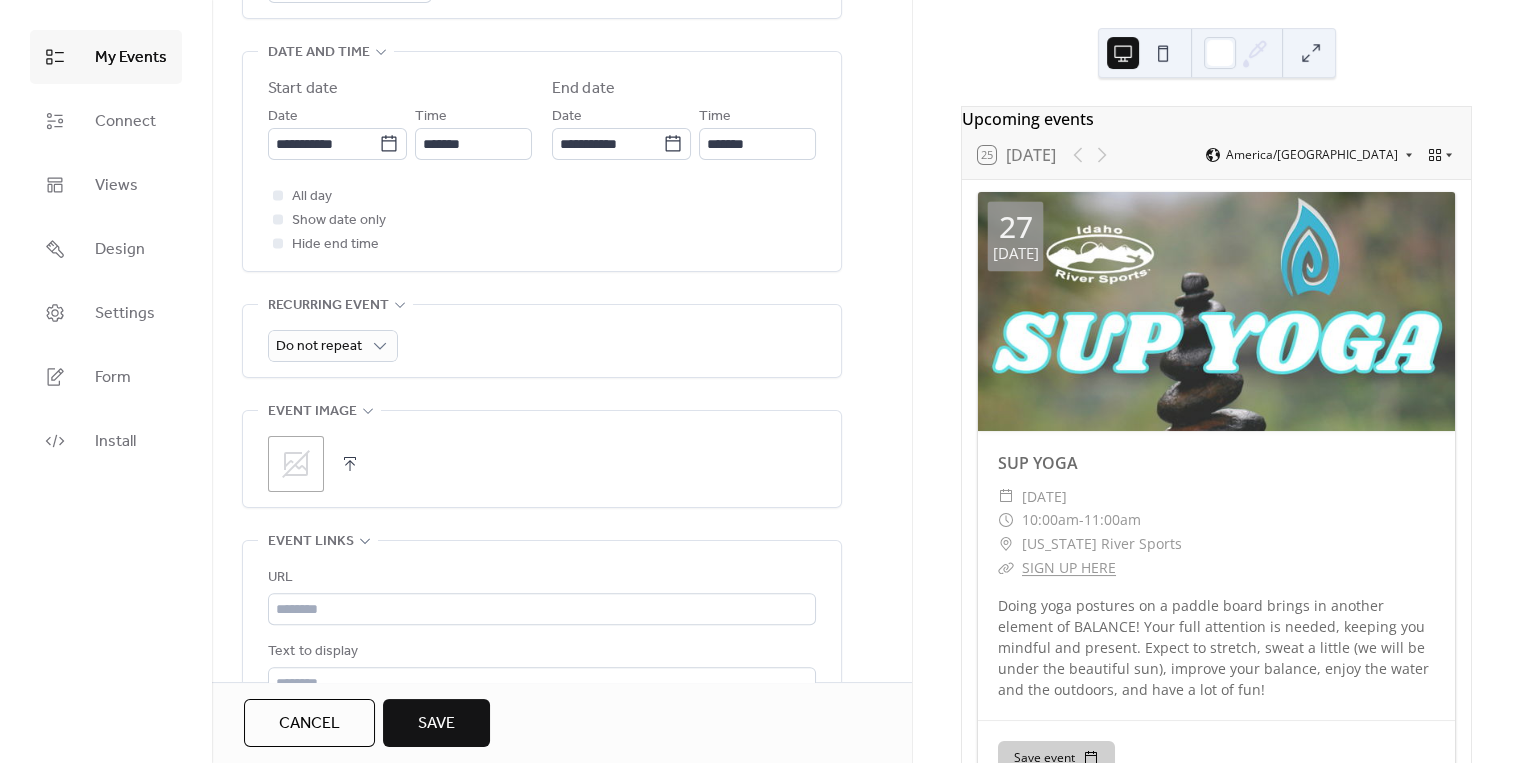 scroll, scrollTop: 643, scrollLeft: 0, axis: vertical 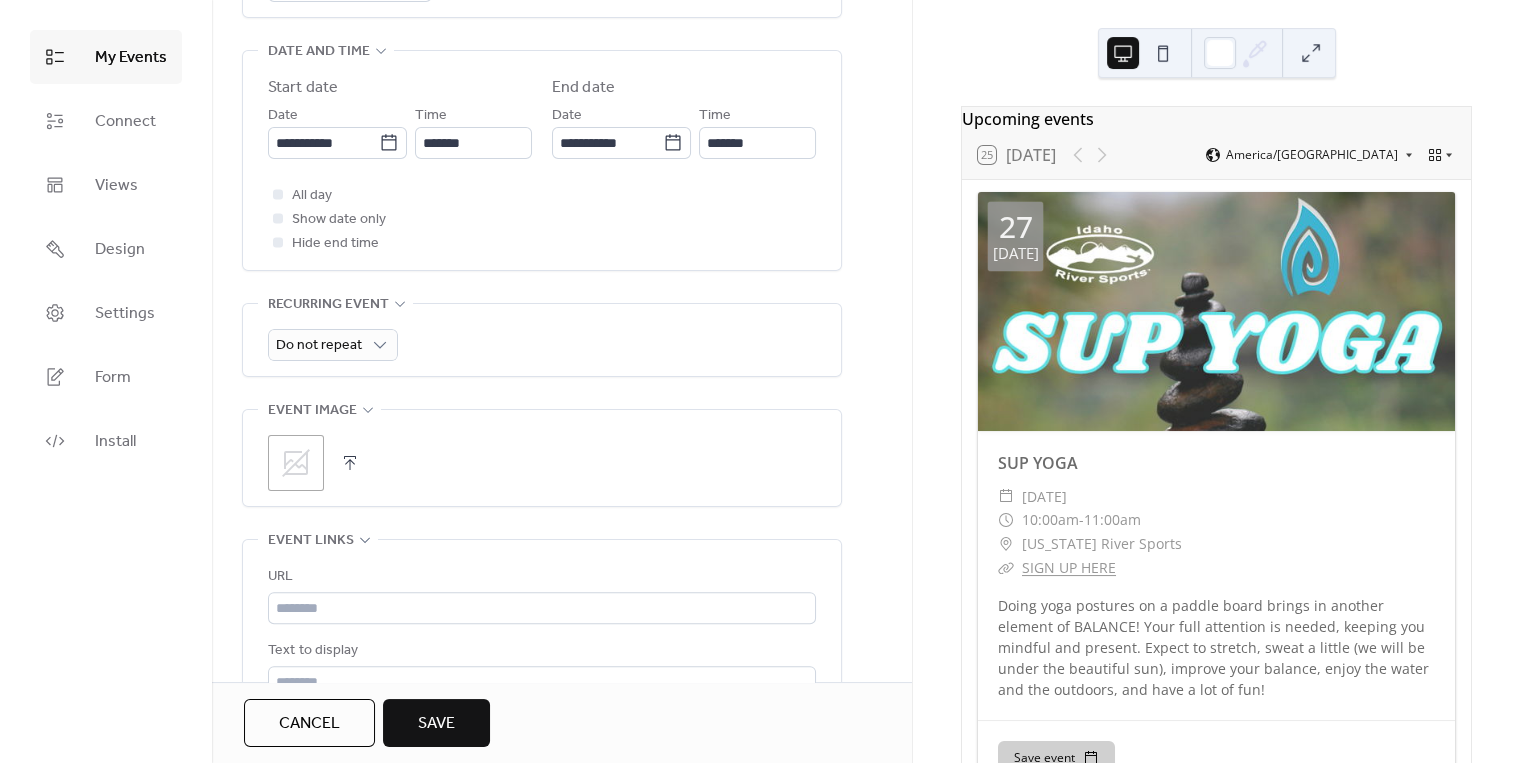 click at bounding box center [350, 463] 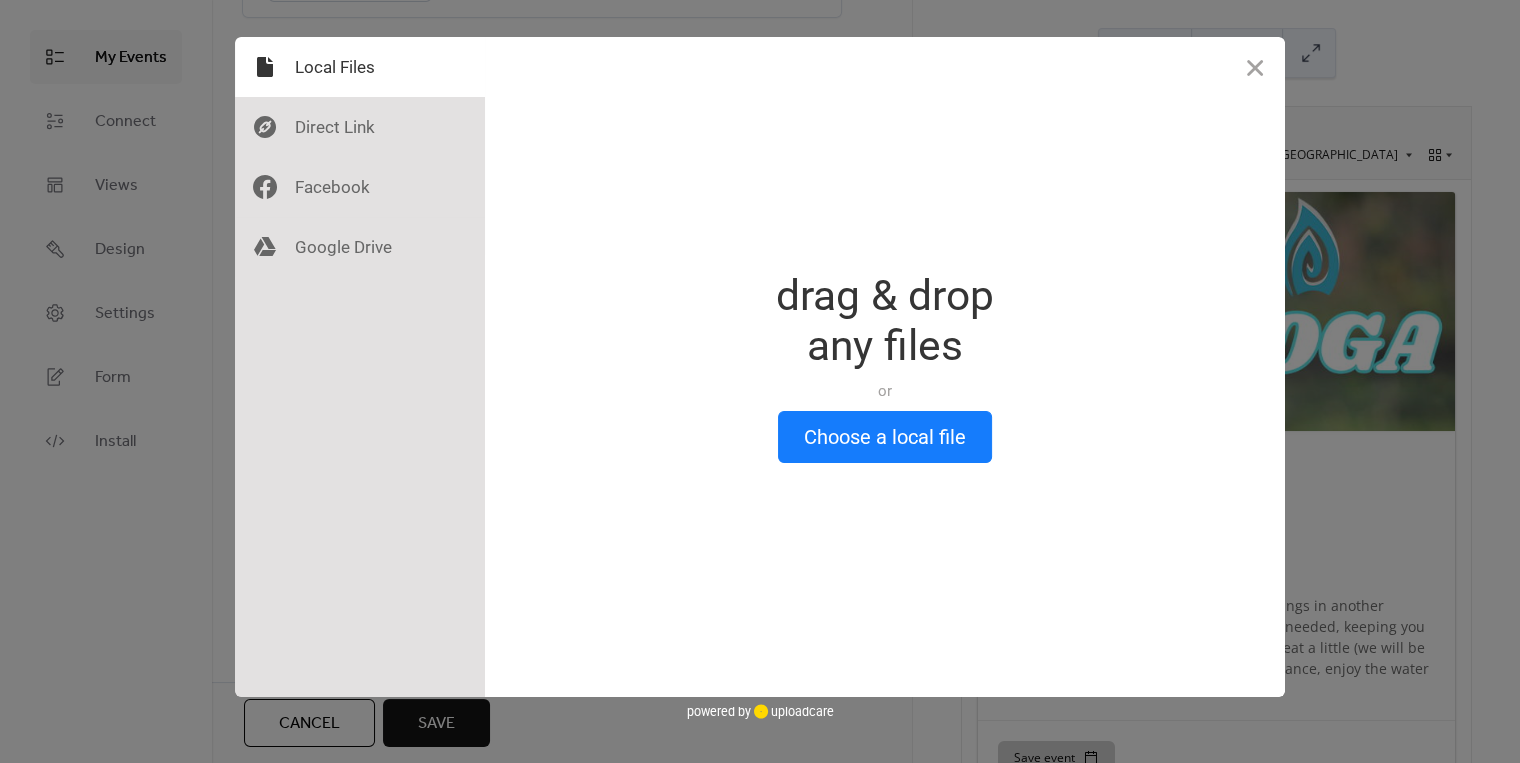 scroll, scrollTop: 643, scrollLeft: 0, axis: vertical 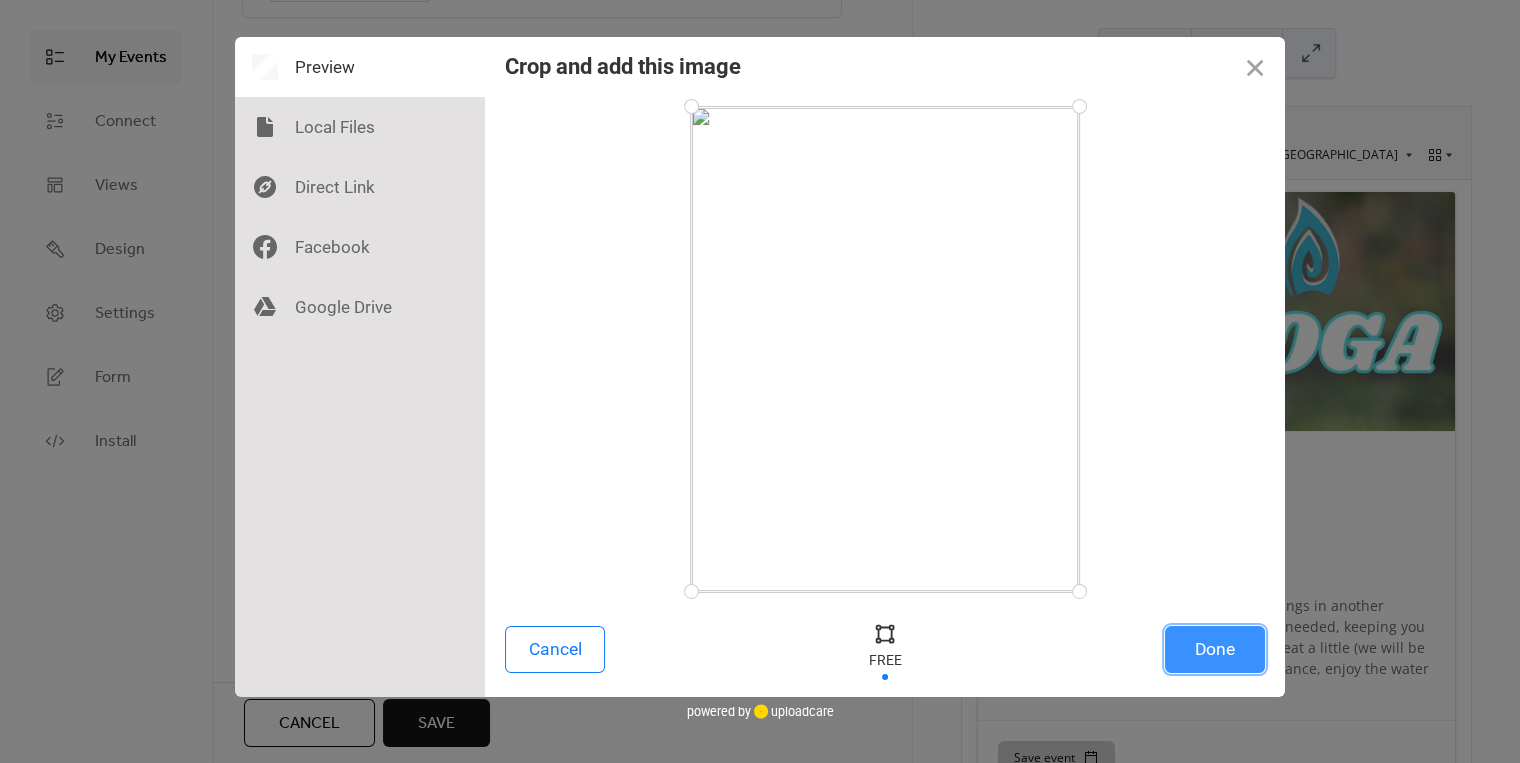 click on "Done" at bounding box center (1215, 649) 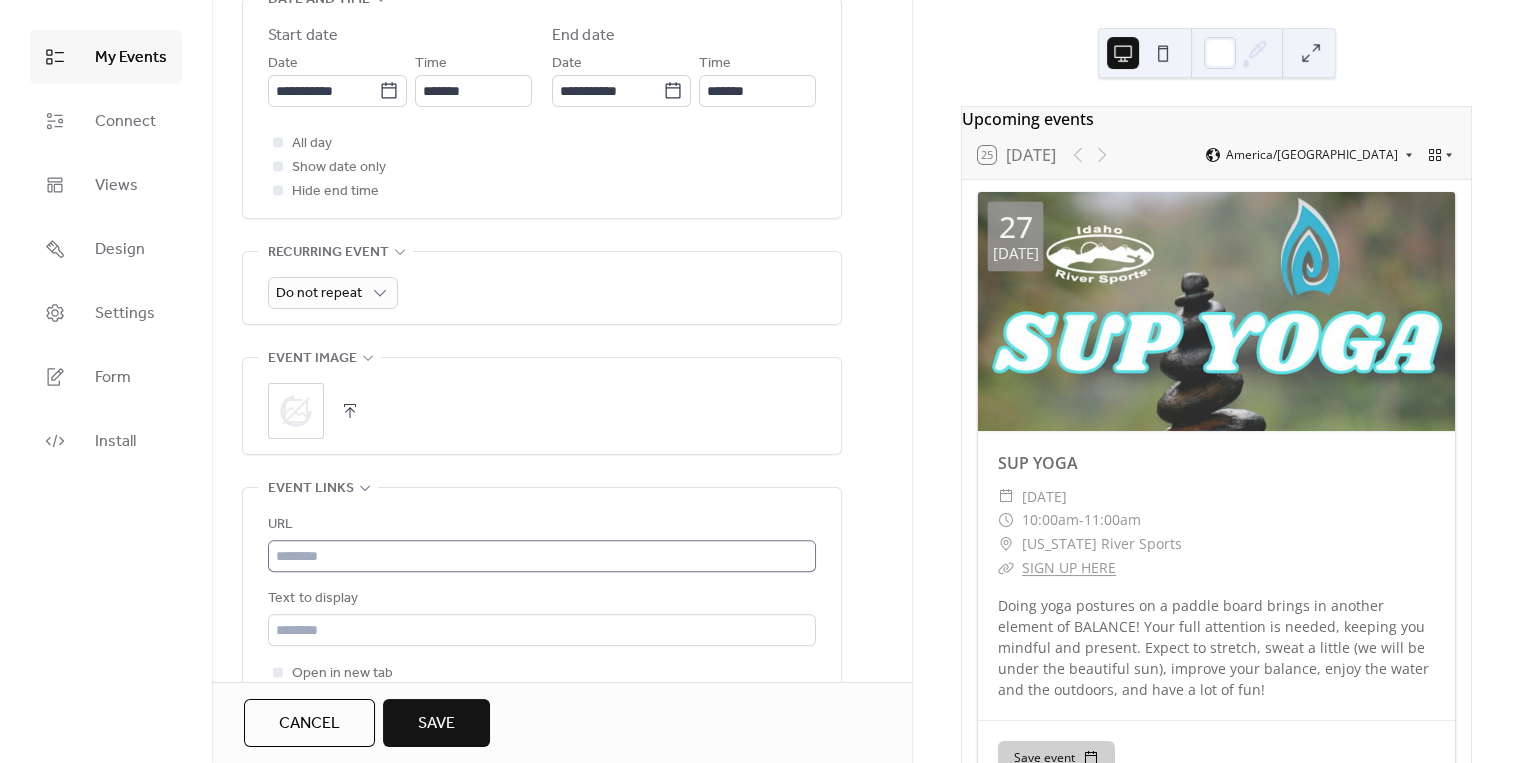 scroll, scrollTop: 715, scrollLeft: 0, axis: vertical 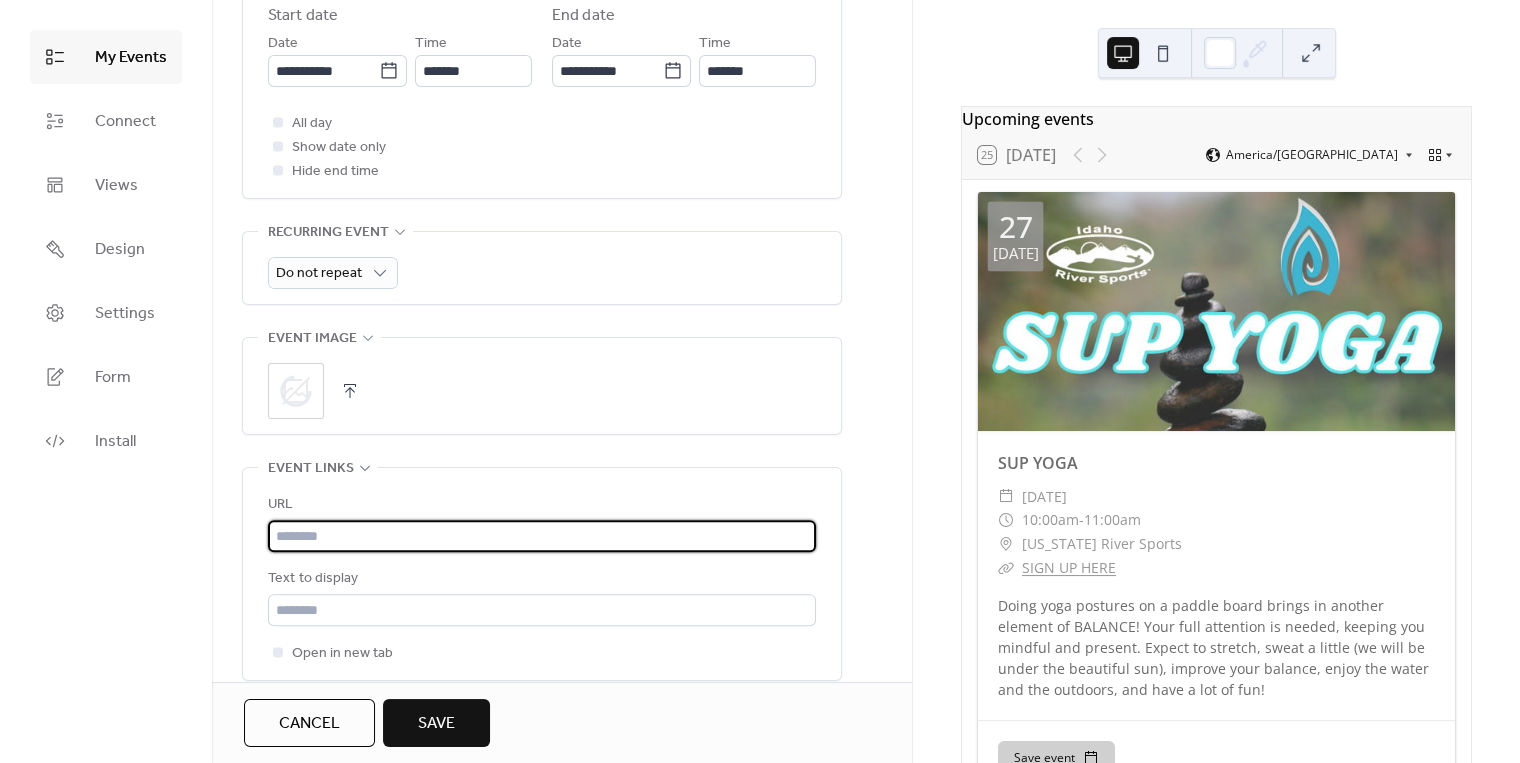 click at bounding box center (542, 536) 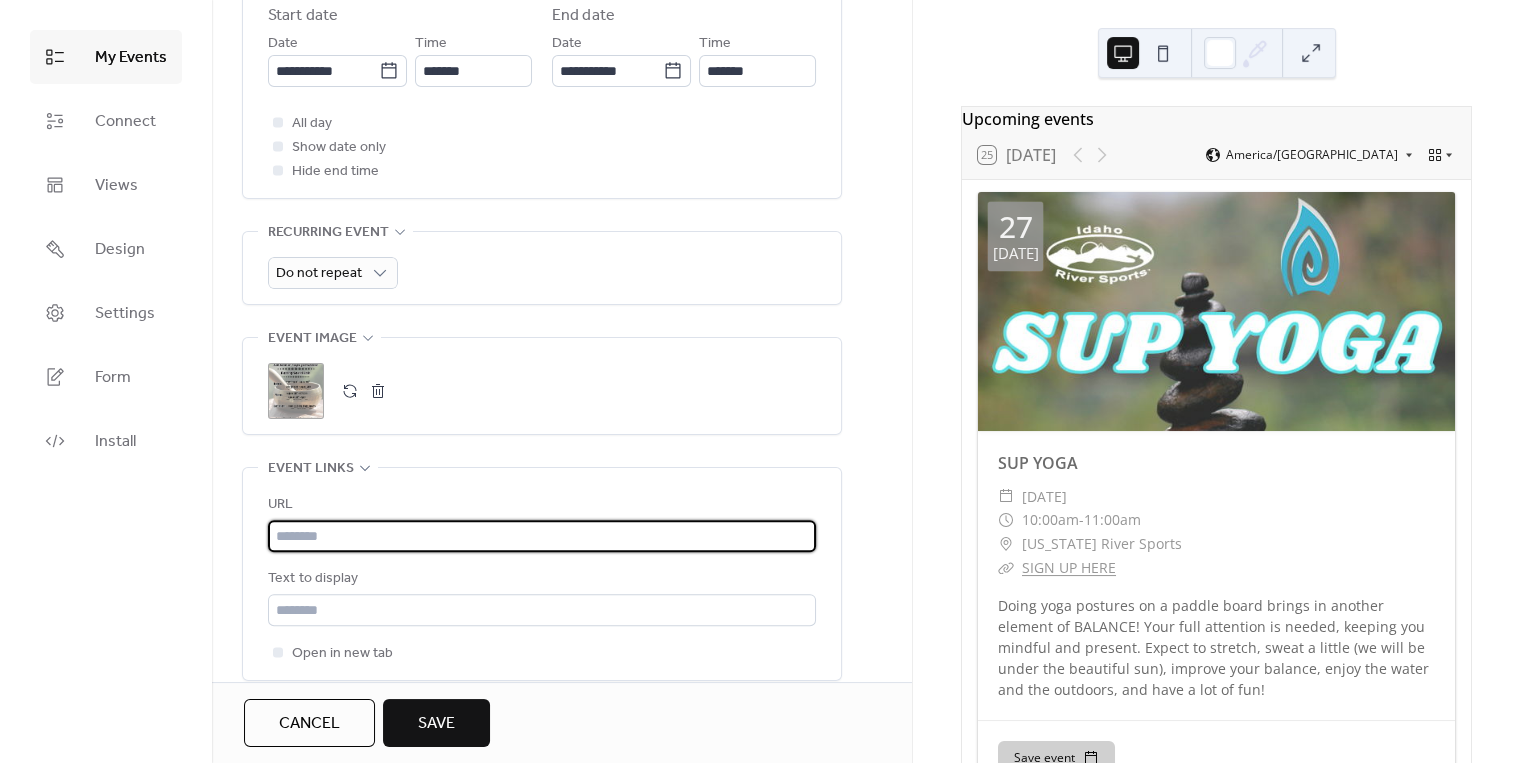 paste on "**********" 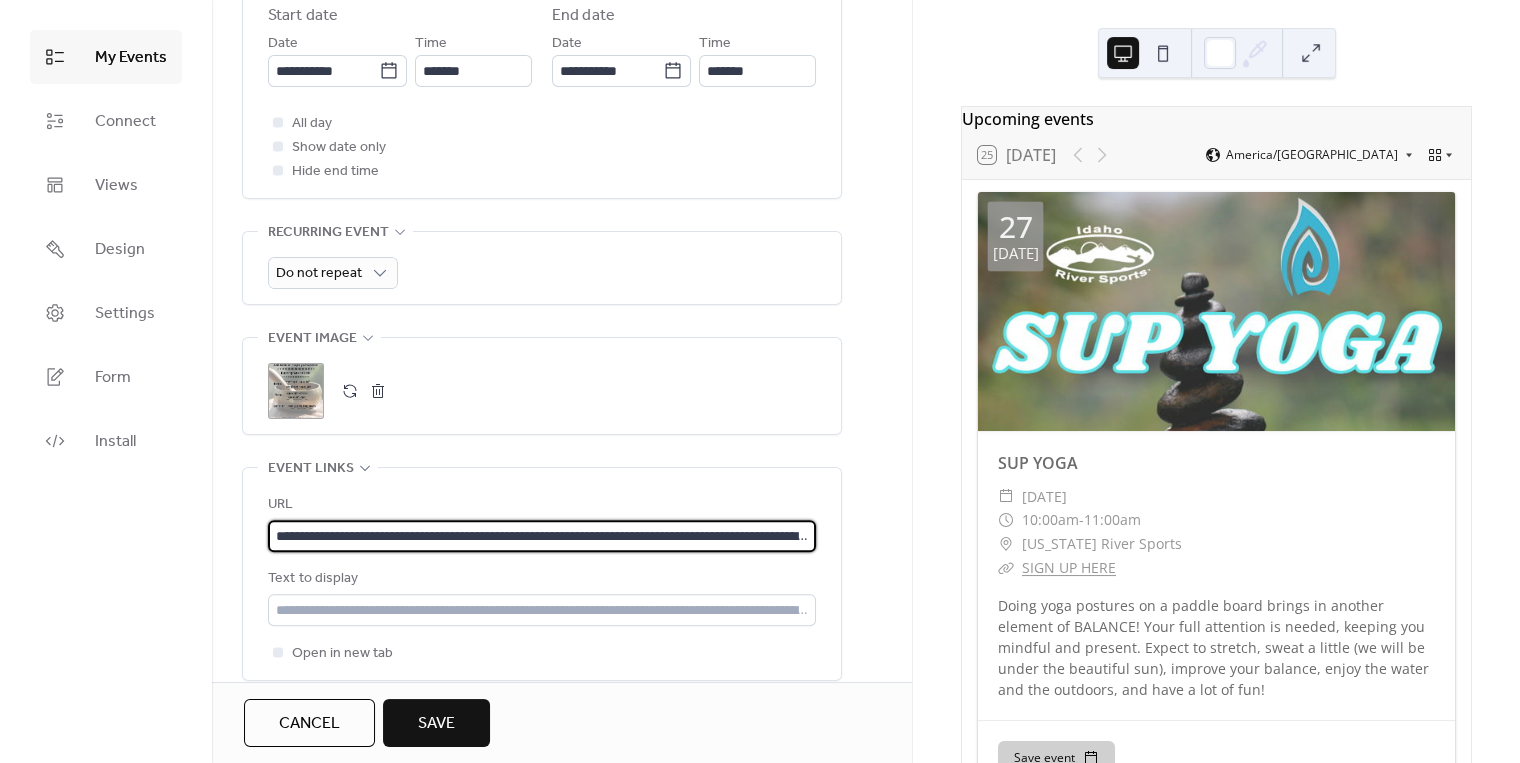 scroll, scrollTop: 0, scrollLeft: 245, axis: horizontal 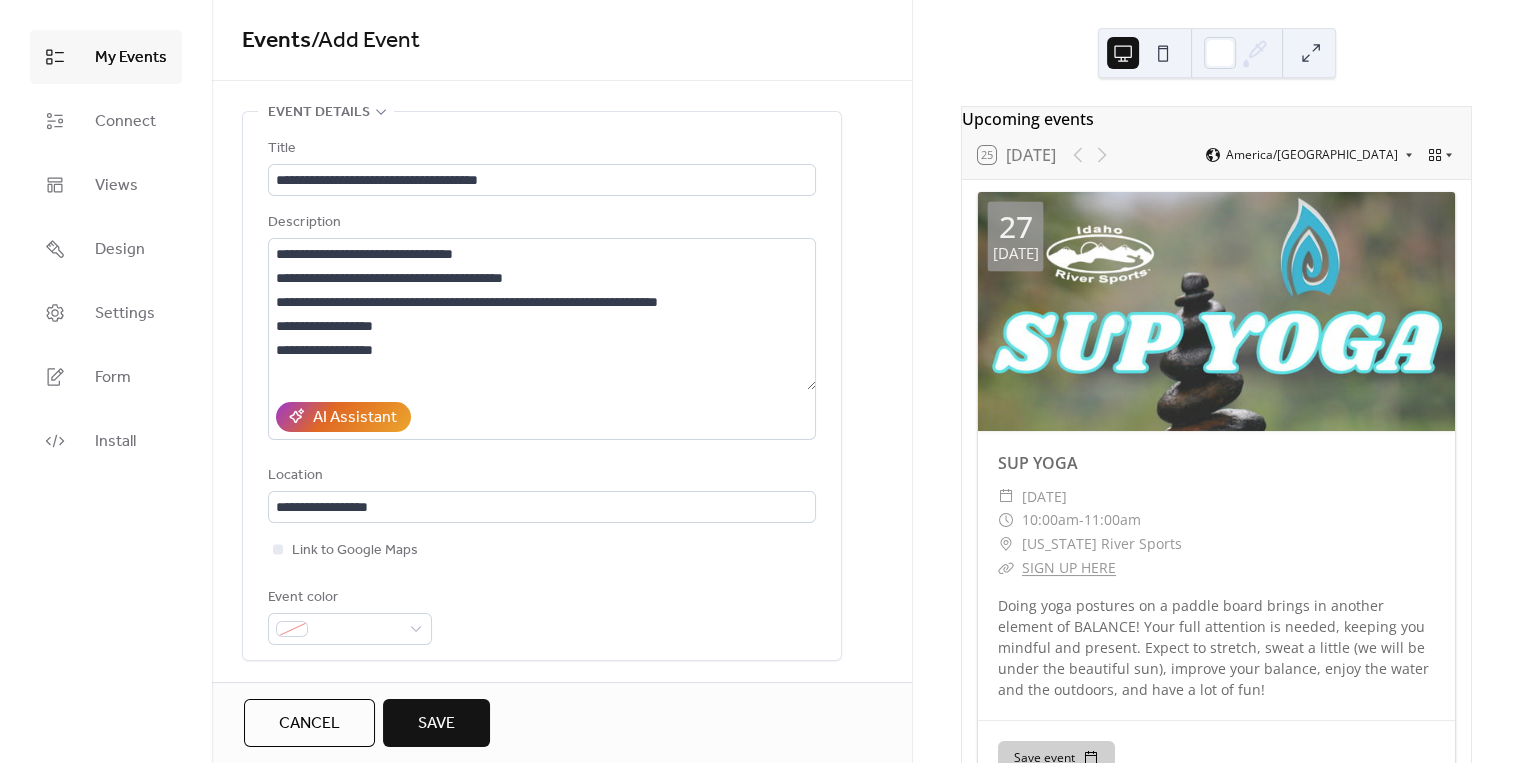 type on "**********" 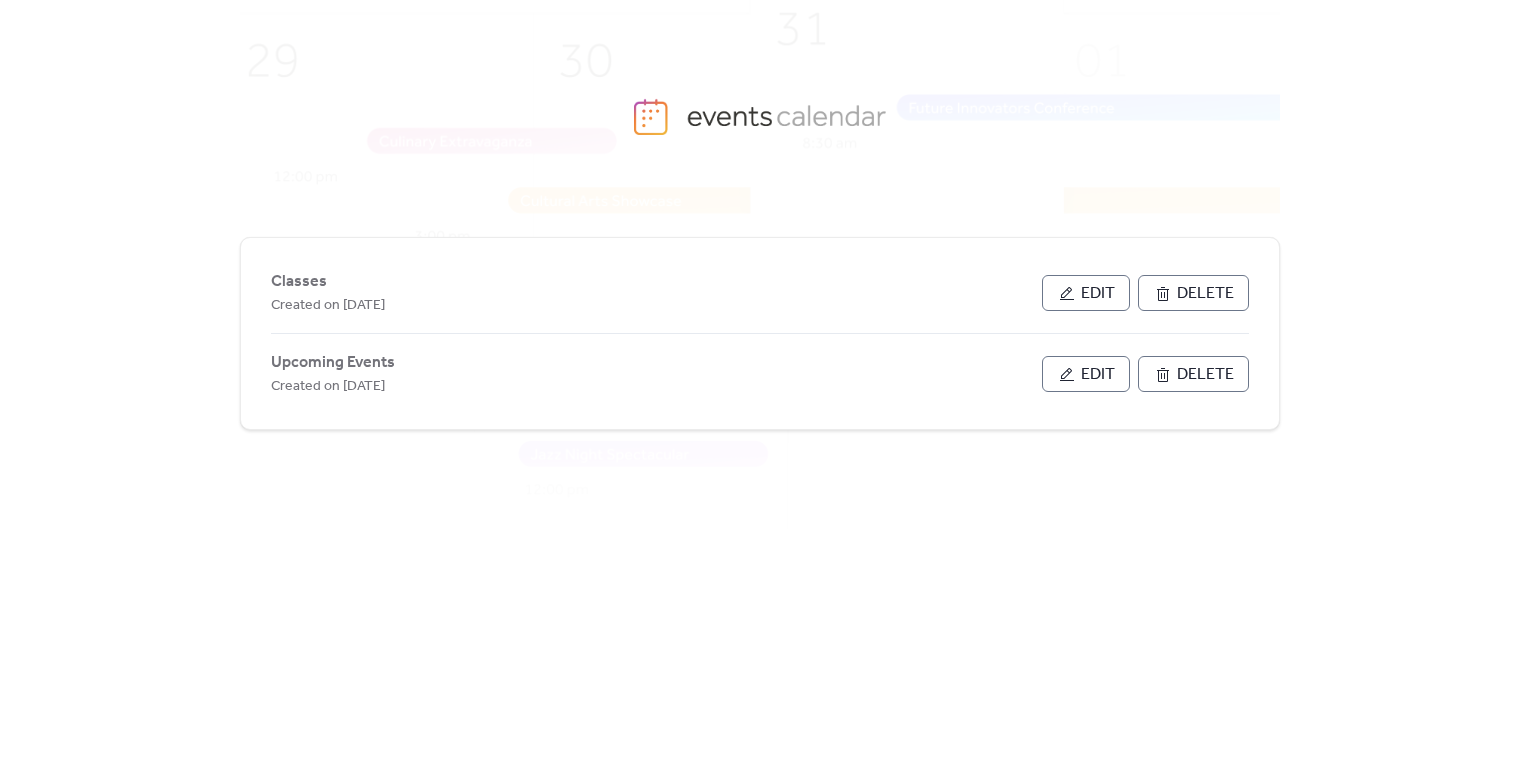 scroll, scrollTop: 0, scrollLeft: 0, axis: both 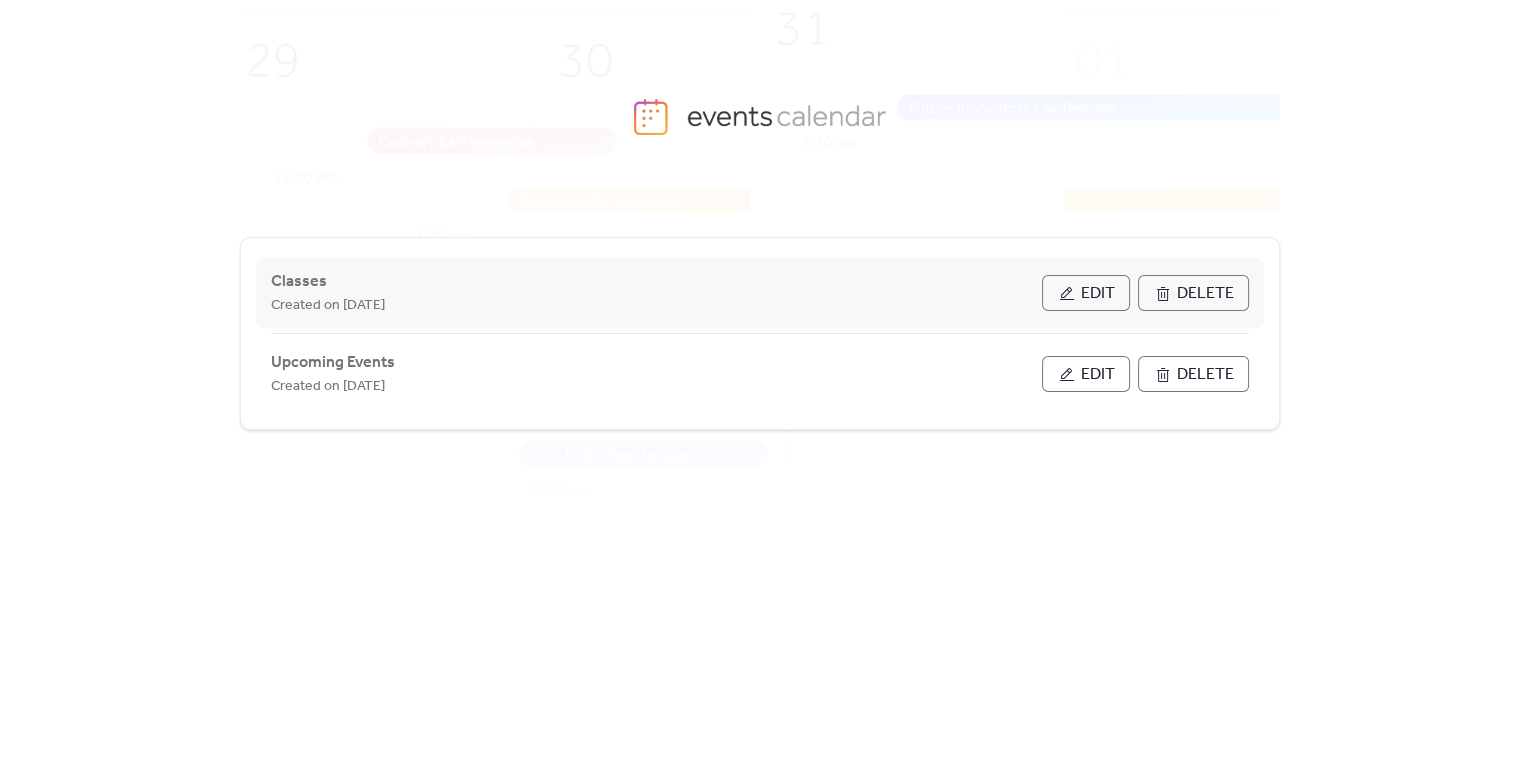 click on "Edit" at bounding box center (1098, 294) 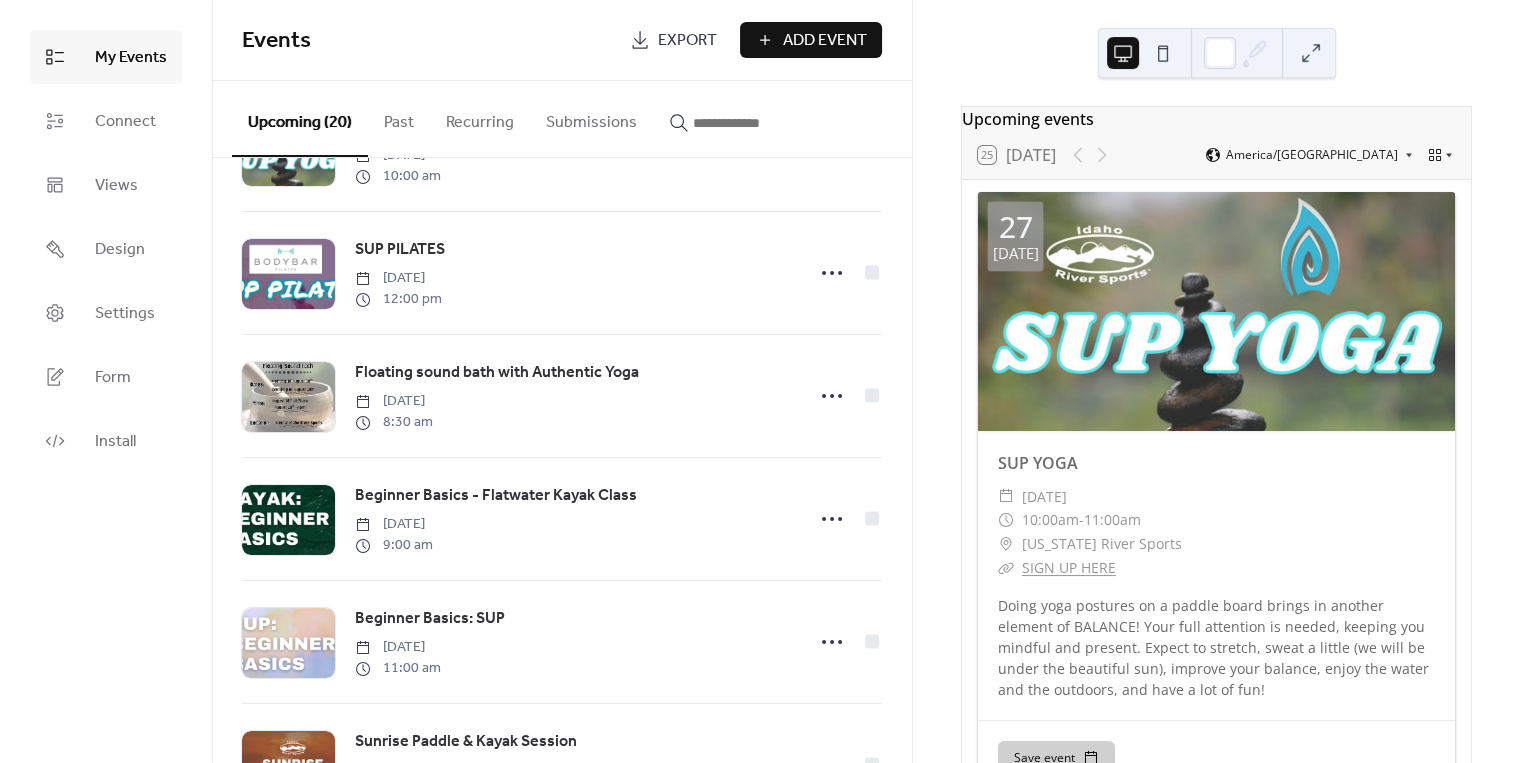 scroll, scrollTop: 858, scrollLeft: 0, axis: vertical 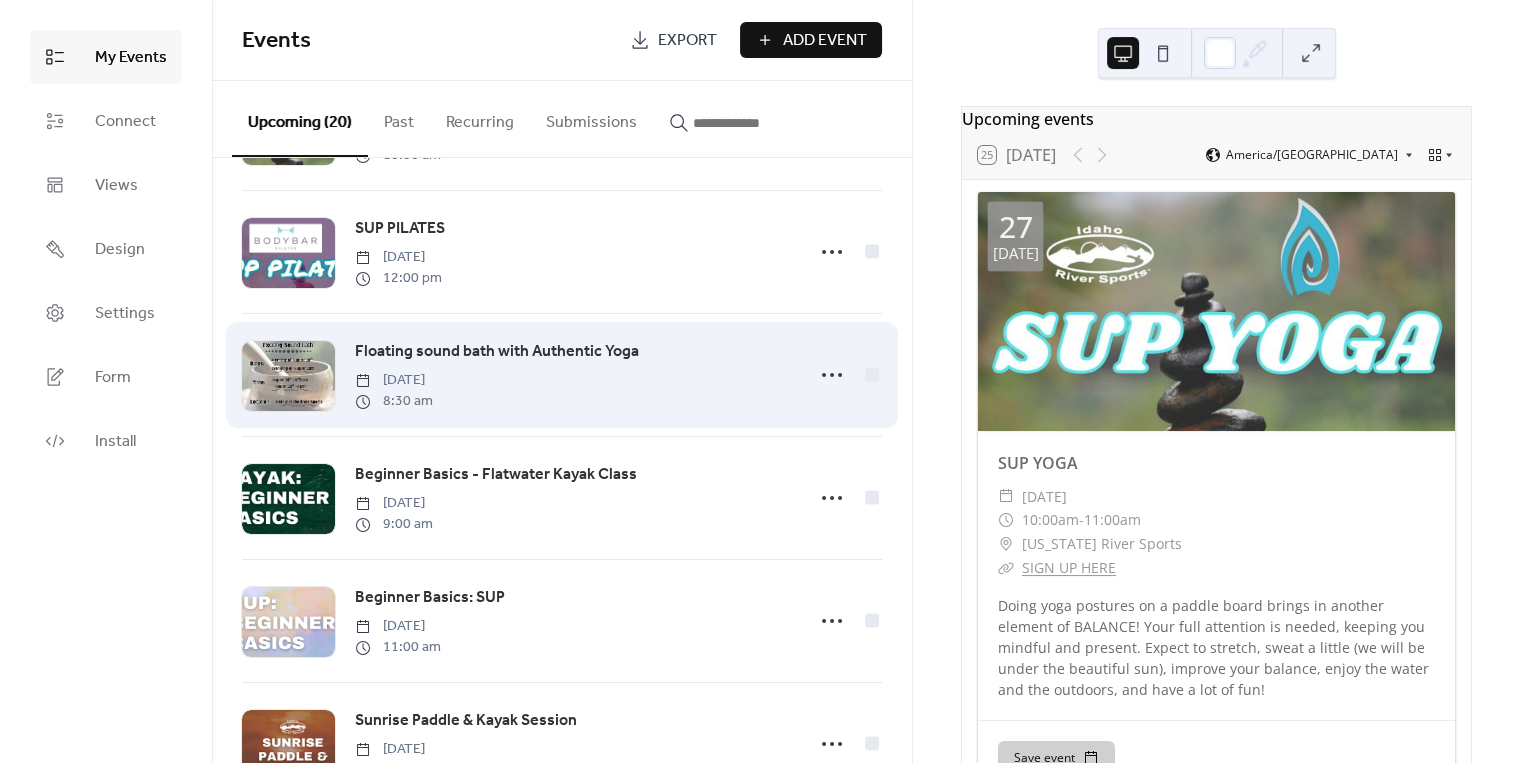 click on "[DATE]" at bounding box center (394, 380) 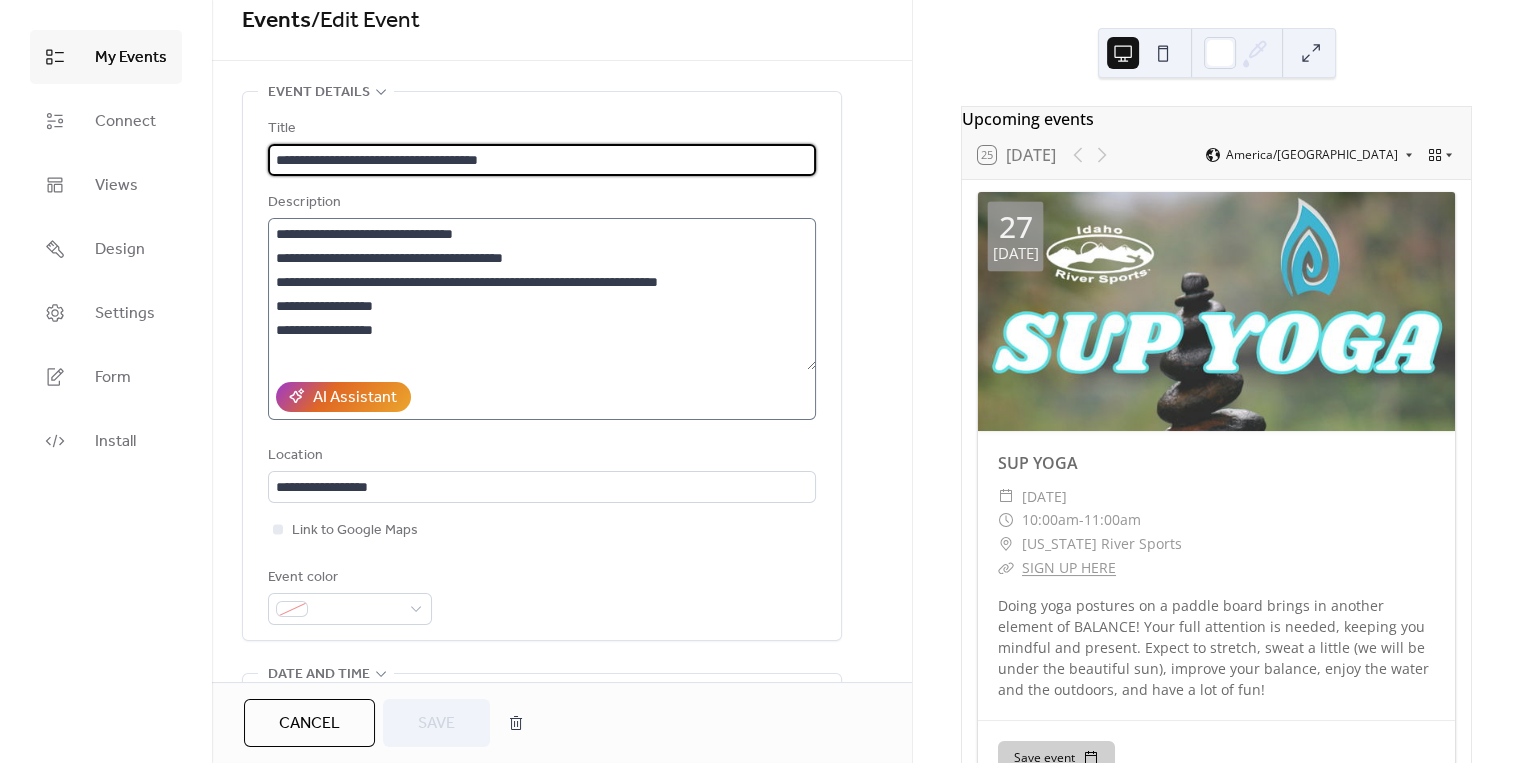 scroll, scrollTop: 0, scrollLeft: 0, axis: both 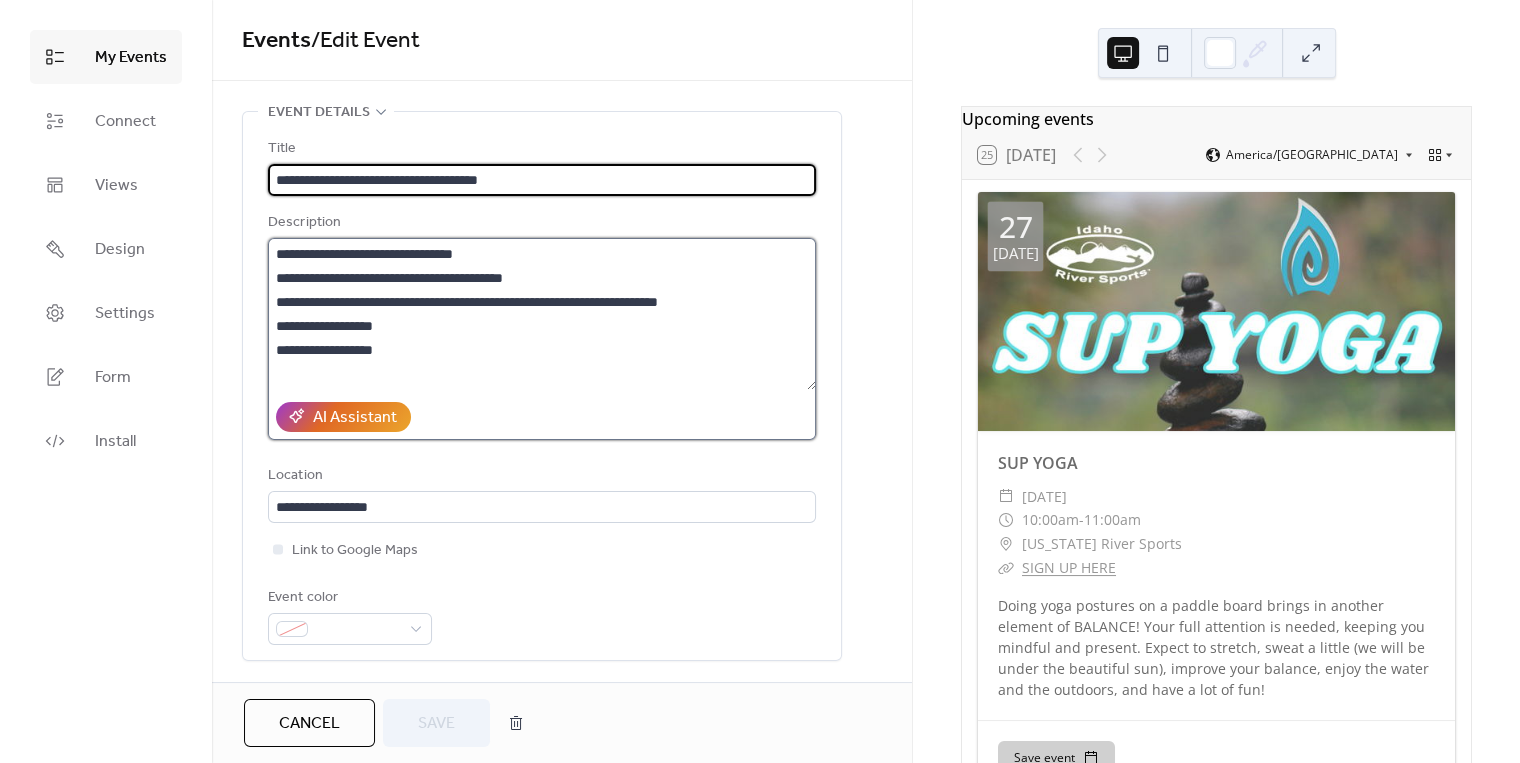 click on "**********" at bounding box center [542, 314] 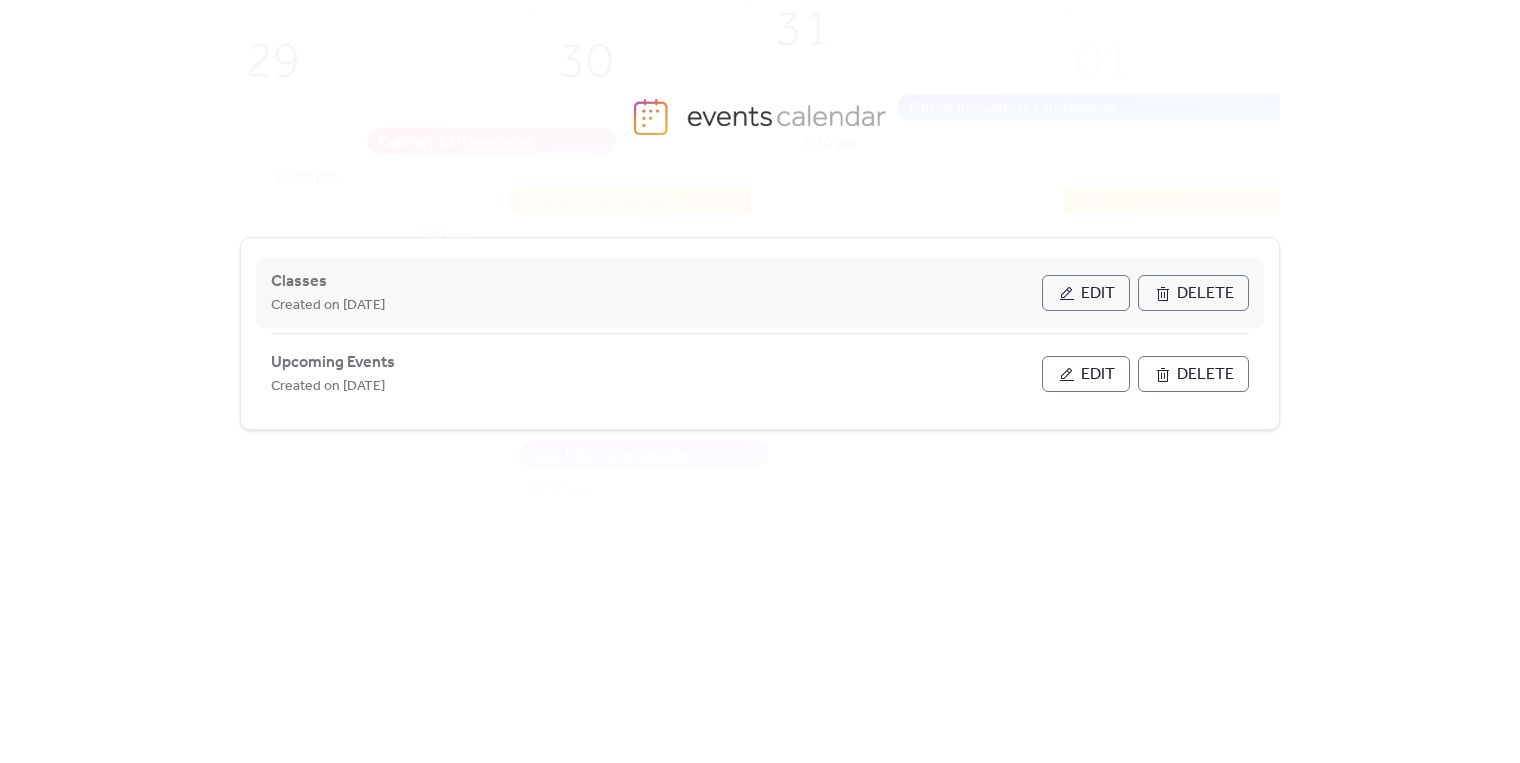 scroll, scrollTop: 0, scrollLeft: 0, axis: both 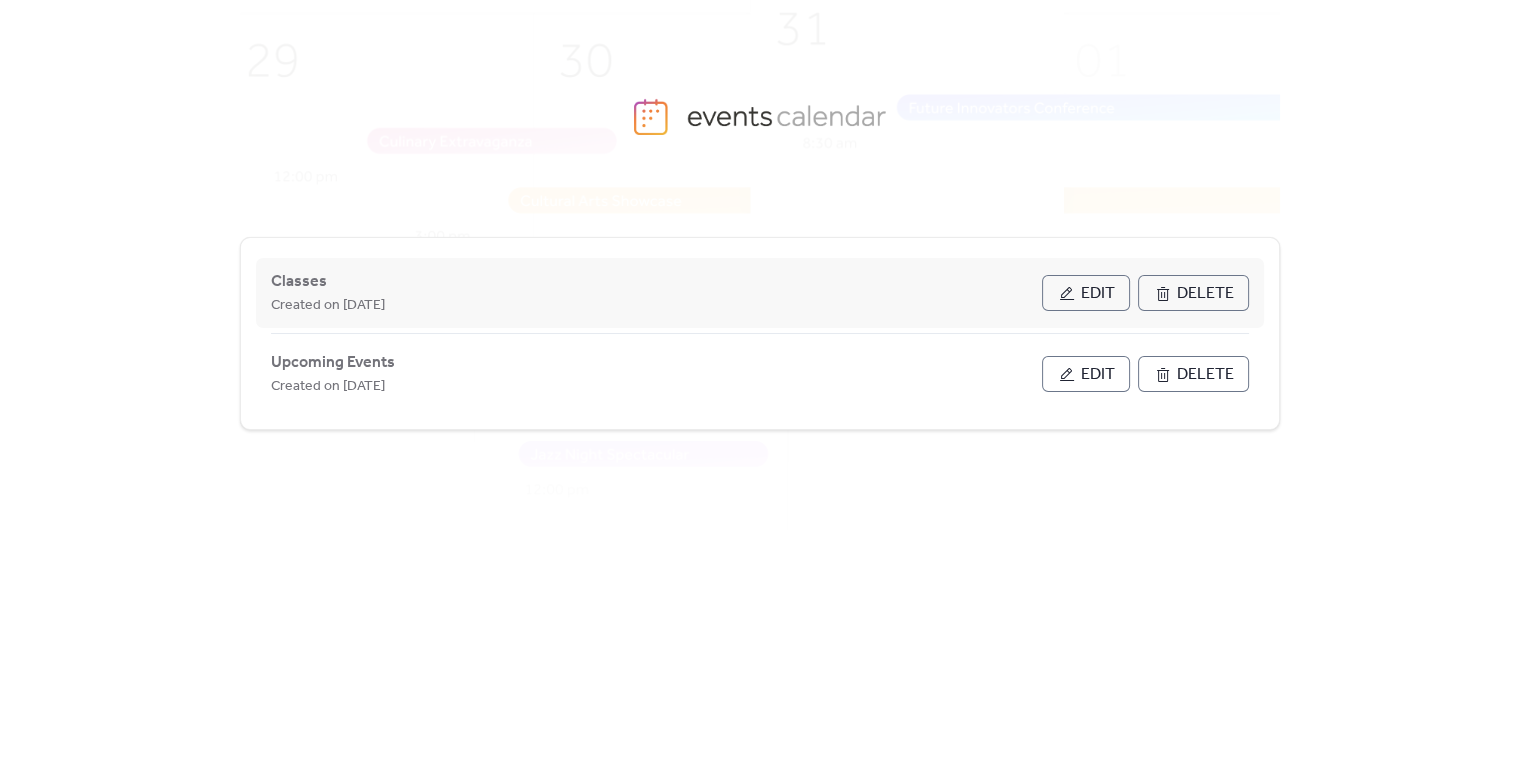 click on "Edit" at bounding box center (1098, 294) 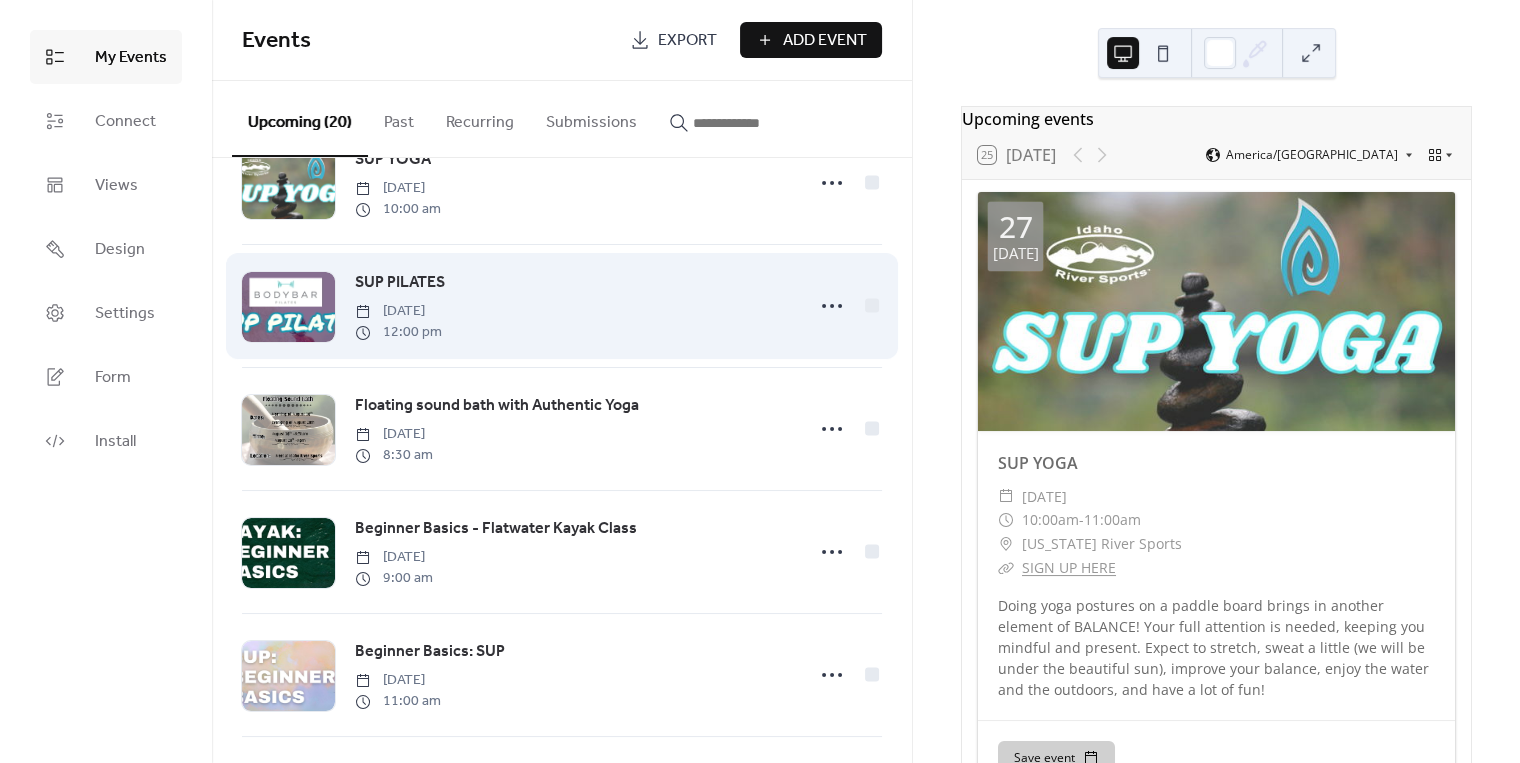scroll, scrollTop: 858, scrollLeft: 0, axis: vertical 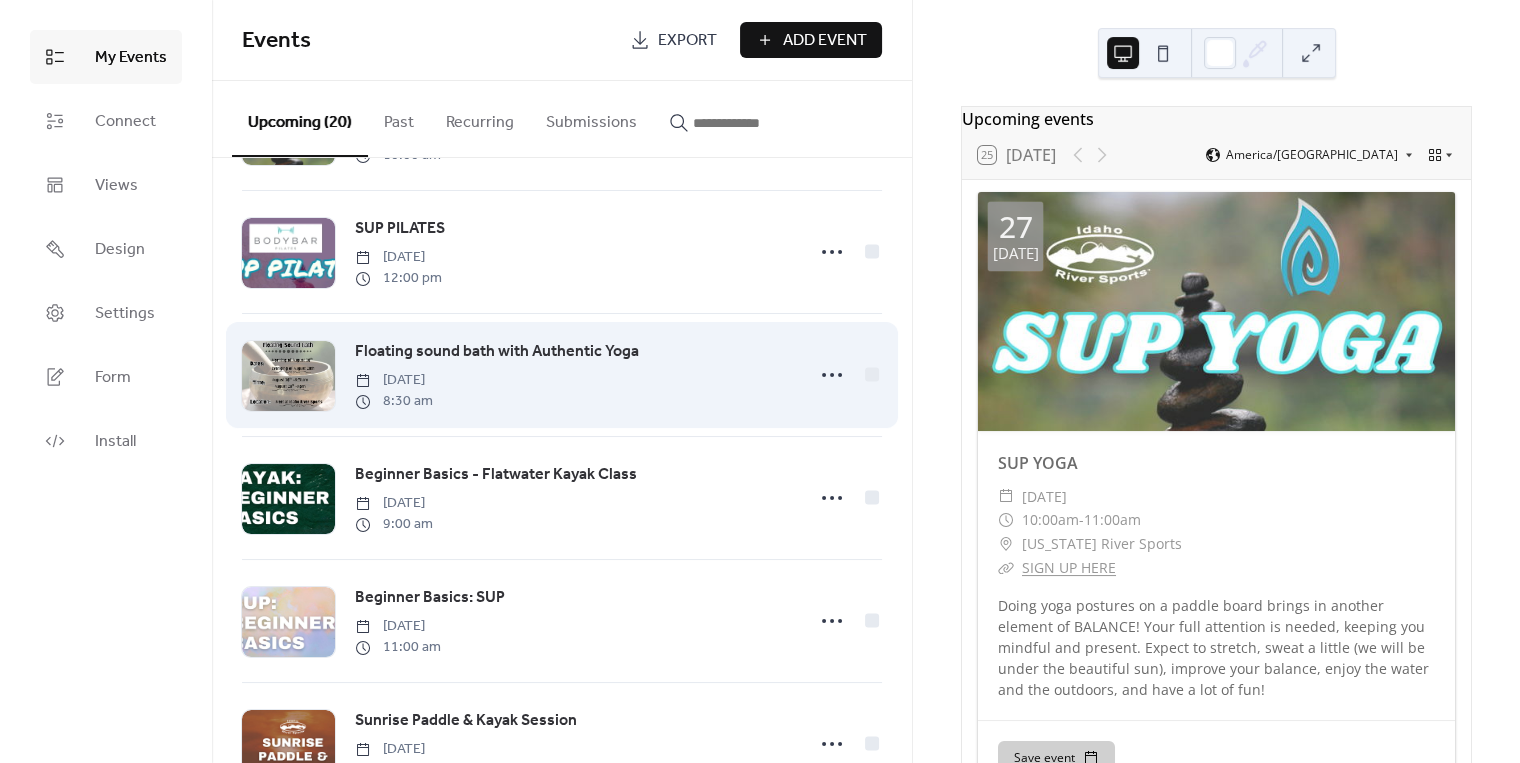 click on "Floating sound bath with Authentic Yoga" at bounding box center [497, 352] 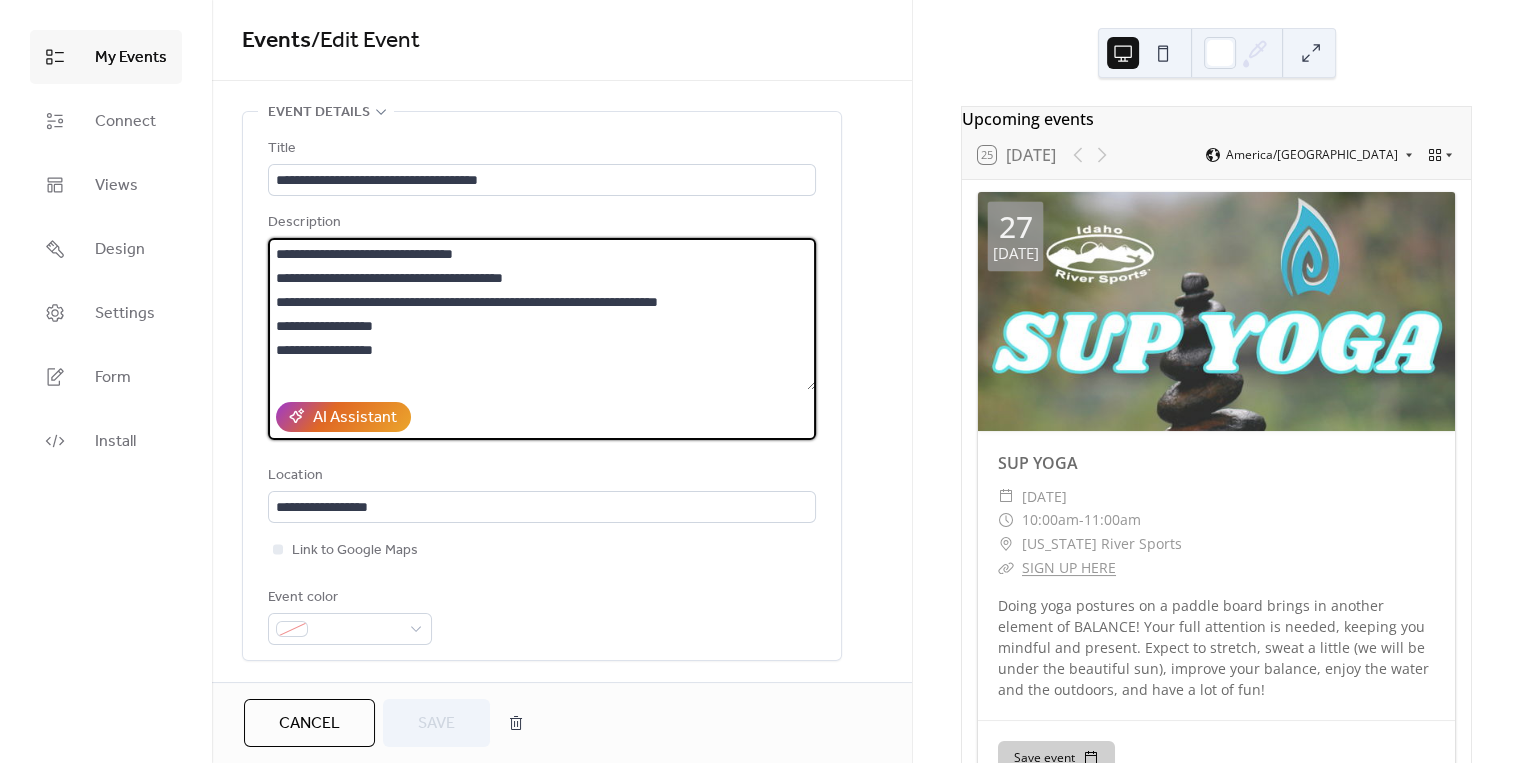 drag, startPoint x: 719, startPoint y: 311, endPoint x: 210, endPoint y: 269, distance: 510.72986 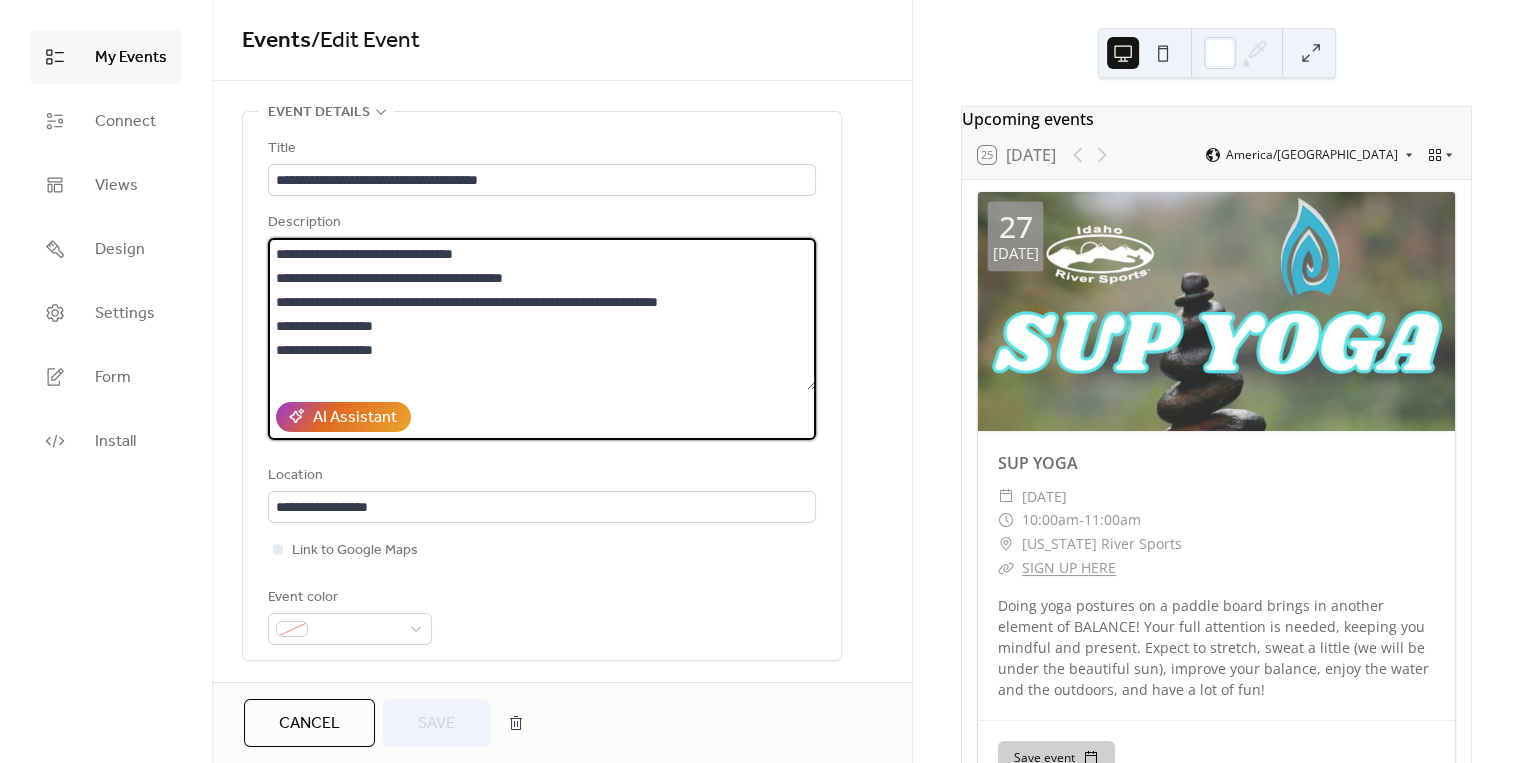 paste on "**********" 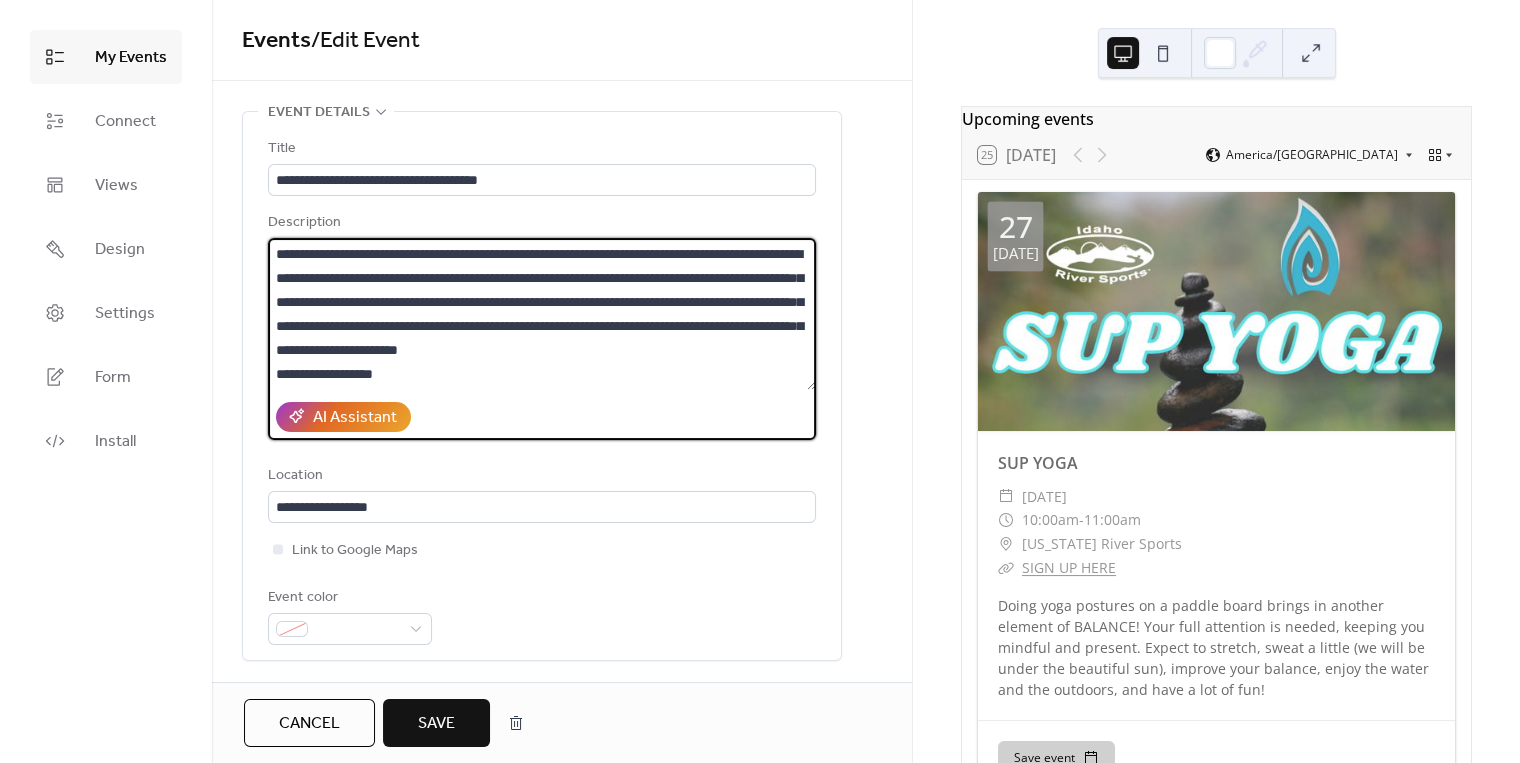 click on "**********" at bounding box center (542, 314) 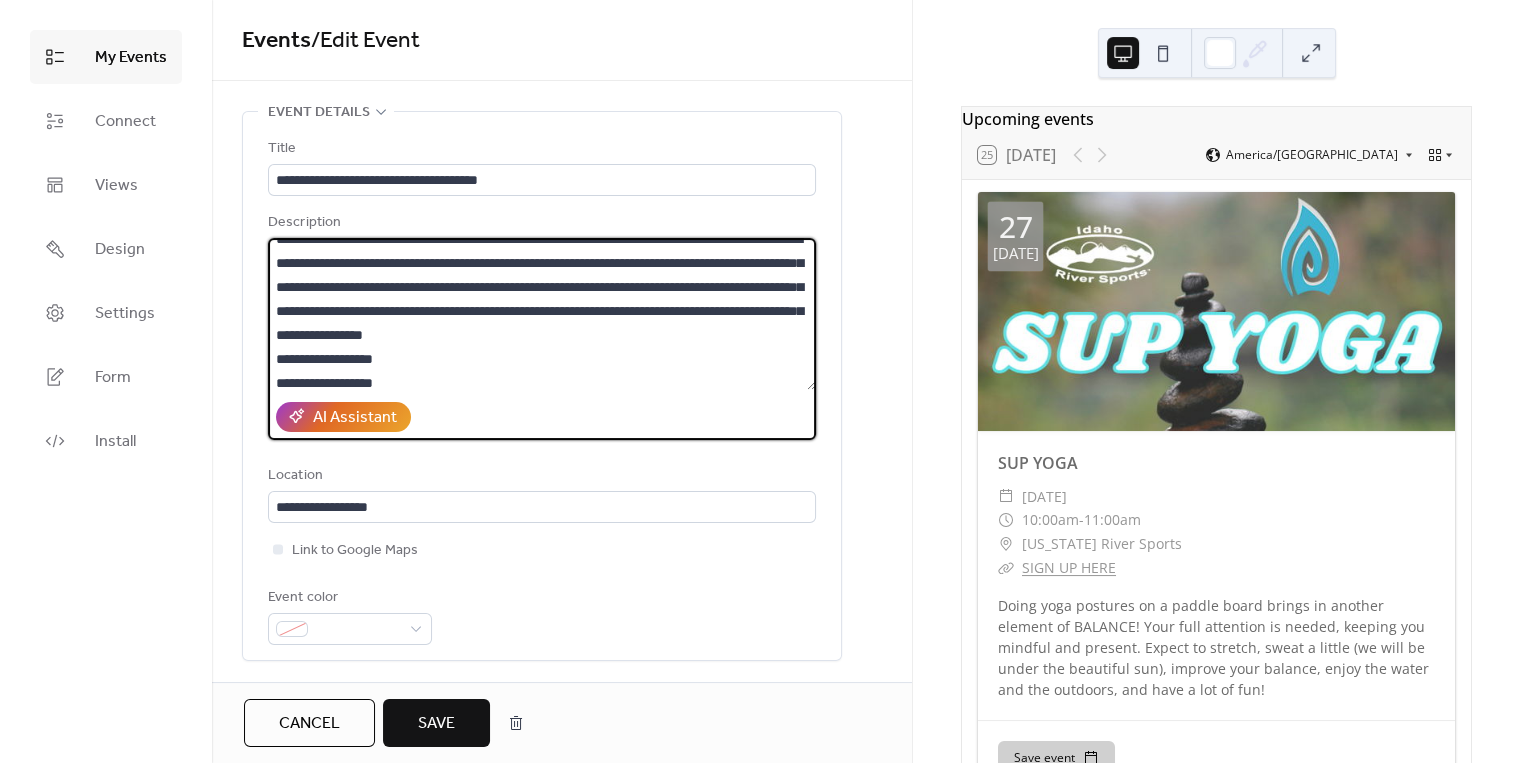 scroll, scrollTop: 0, scrollLeft: 0, axis: both 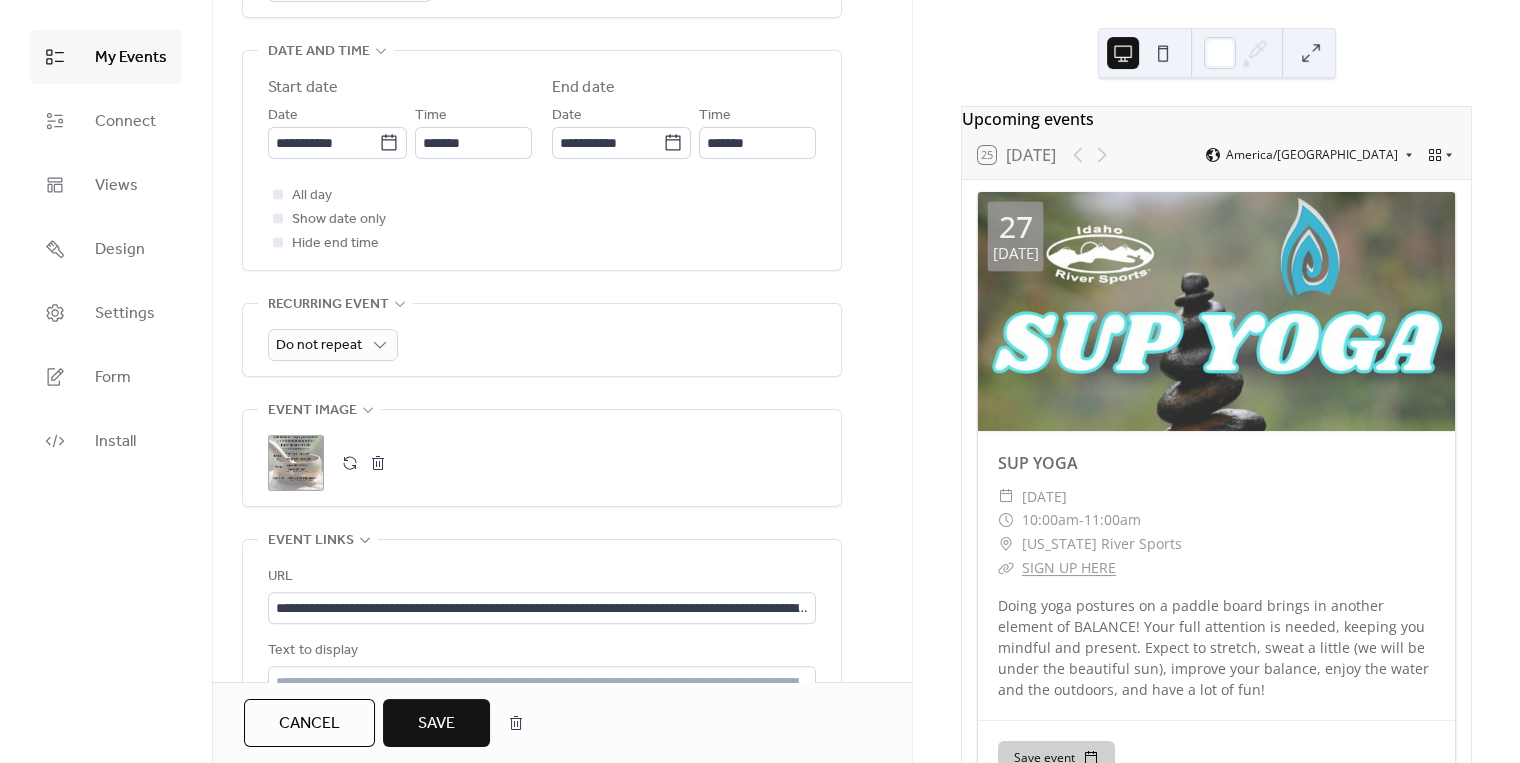 type on "**********" 